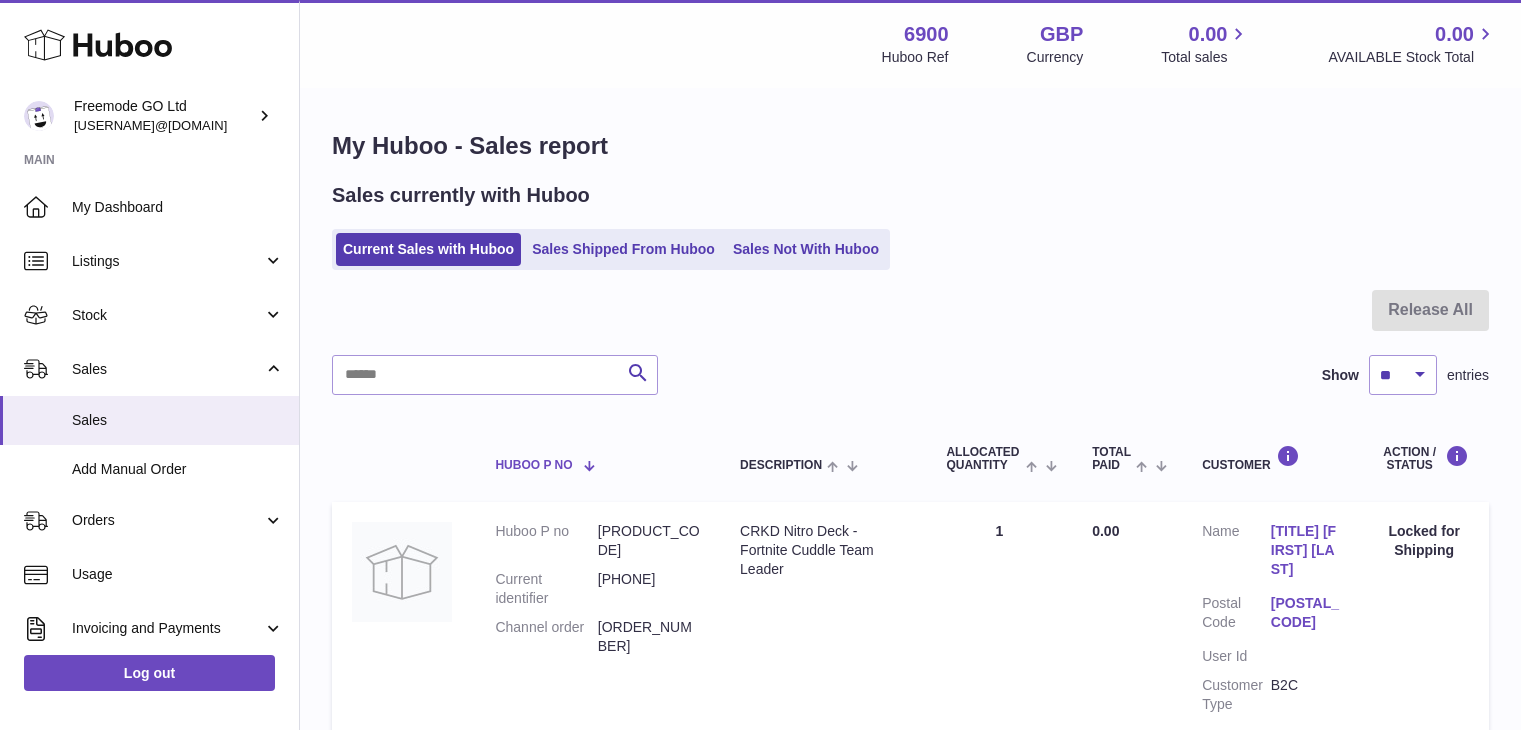 scroll, scrollTop: 156, scrollLeft: 0, axis: vertical 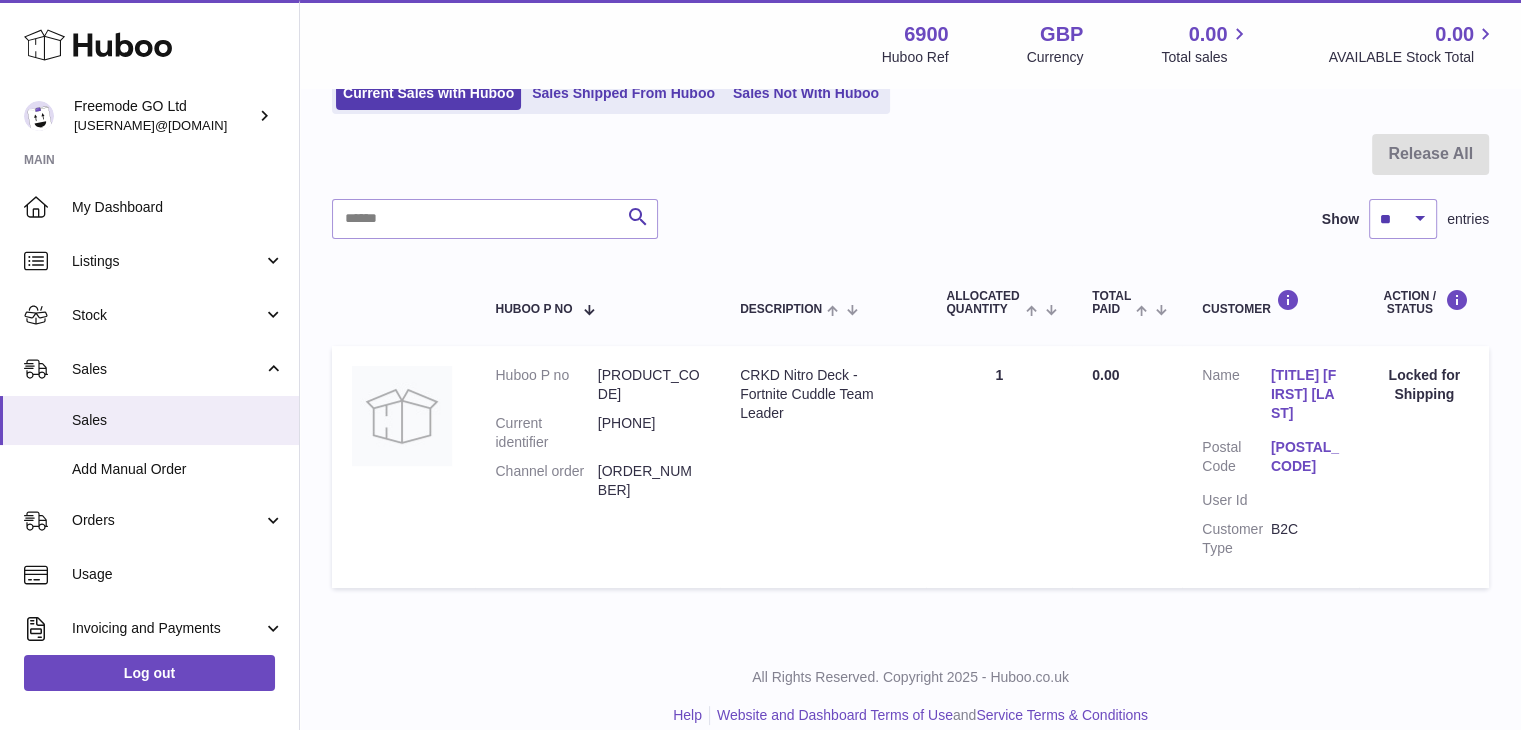 click on "Search
Show
** ** ** ***
entries" at bounding box center (910, 219) 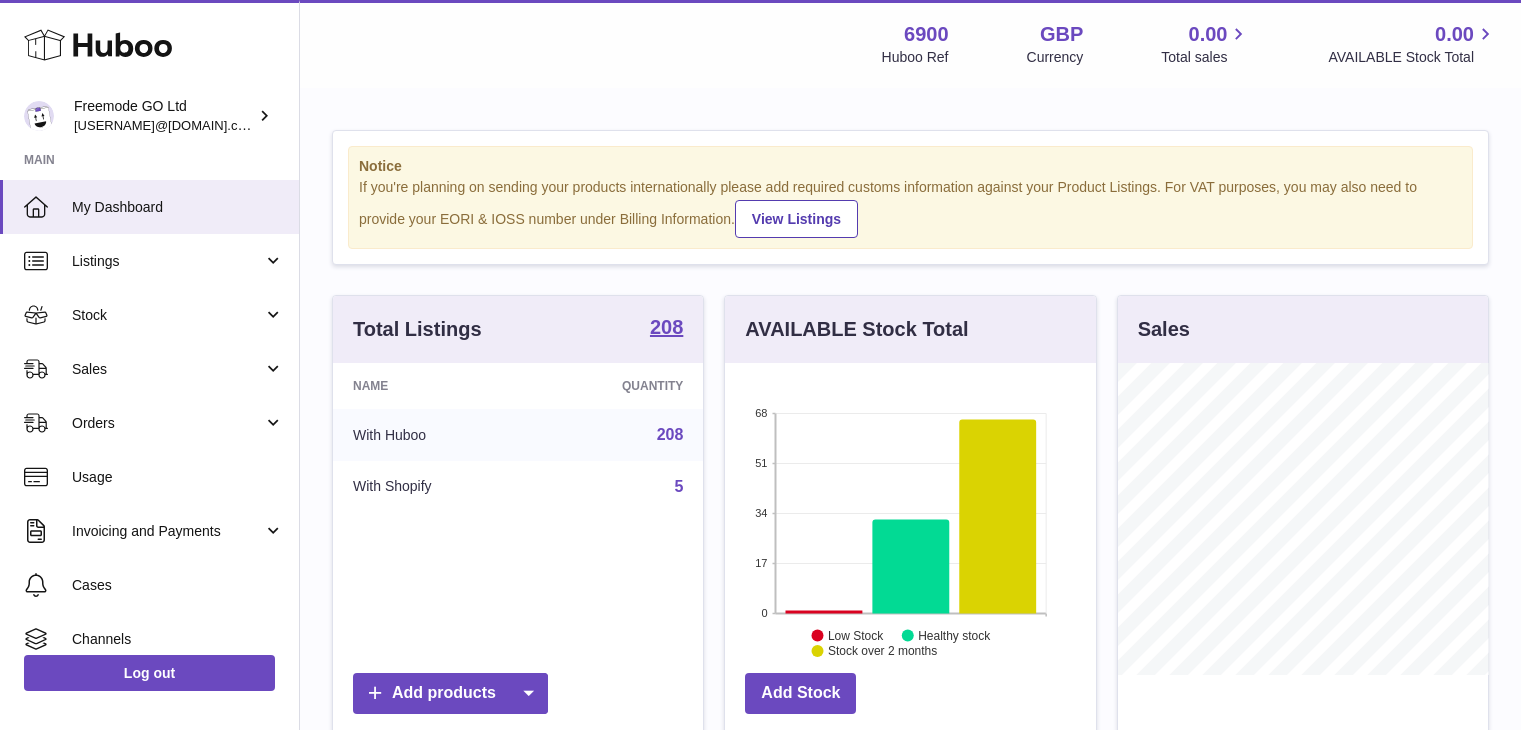 scroll, scrollTop: 0, scrollLeft: 0, axis: both 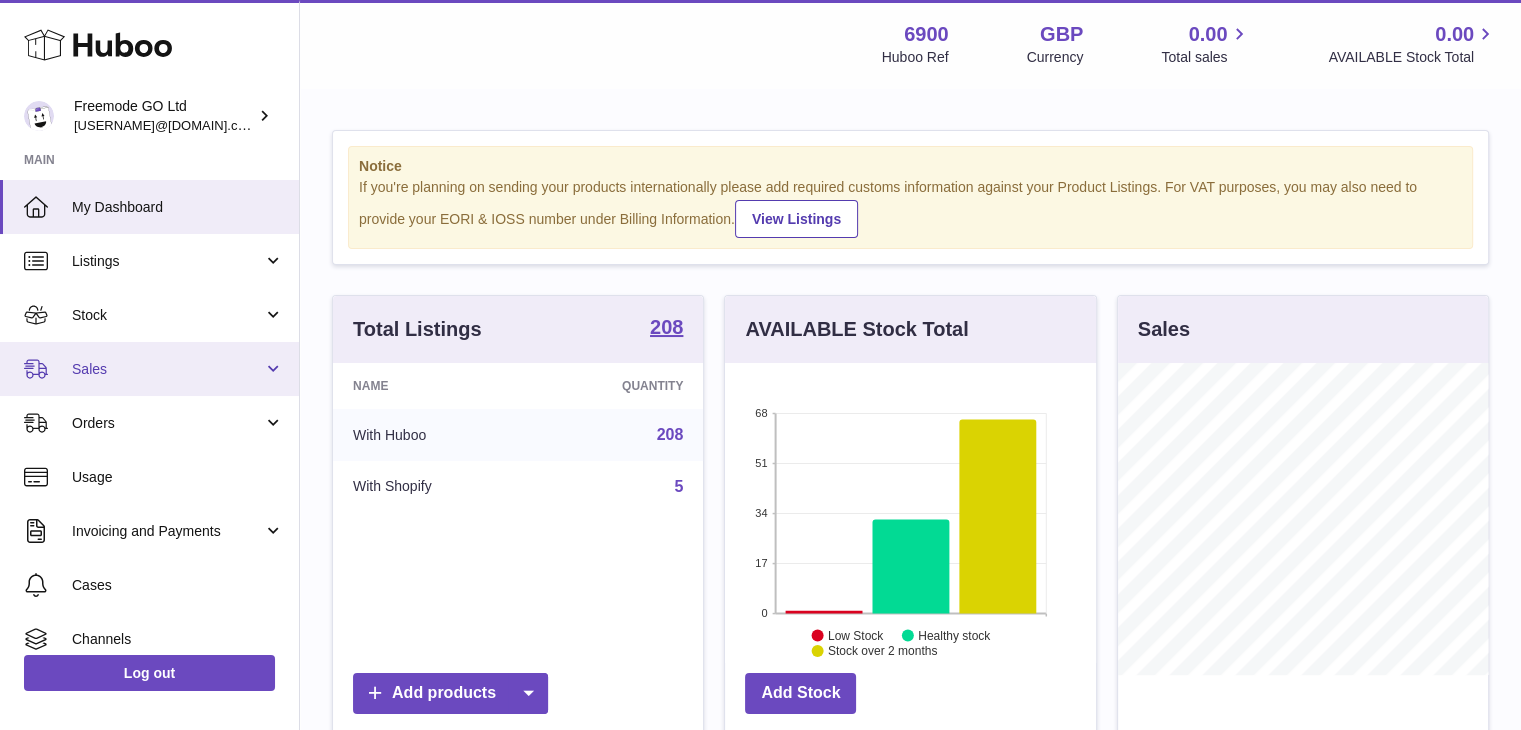 click on "Sales" at bounding box center [149, 369] 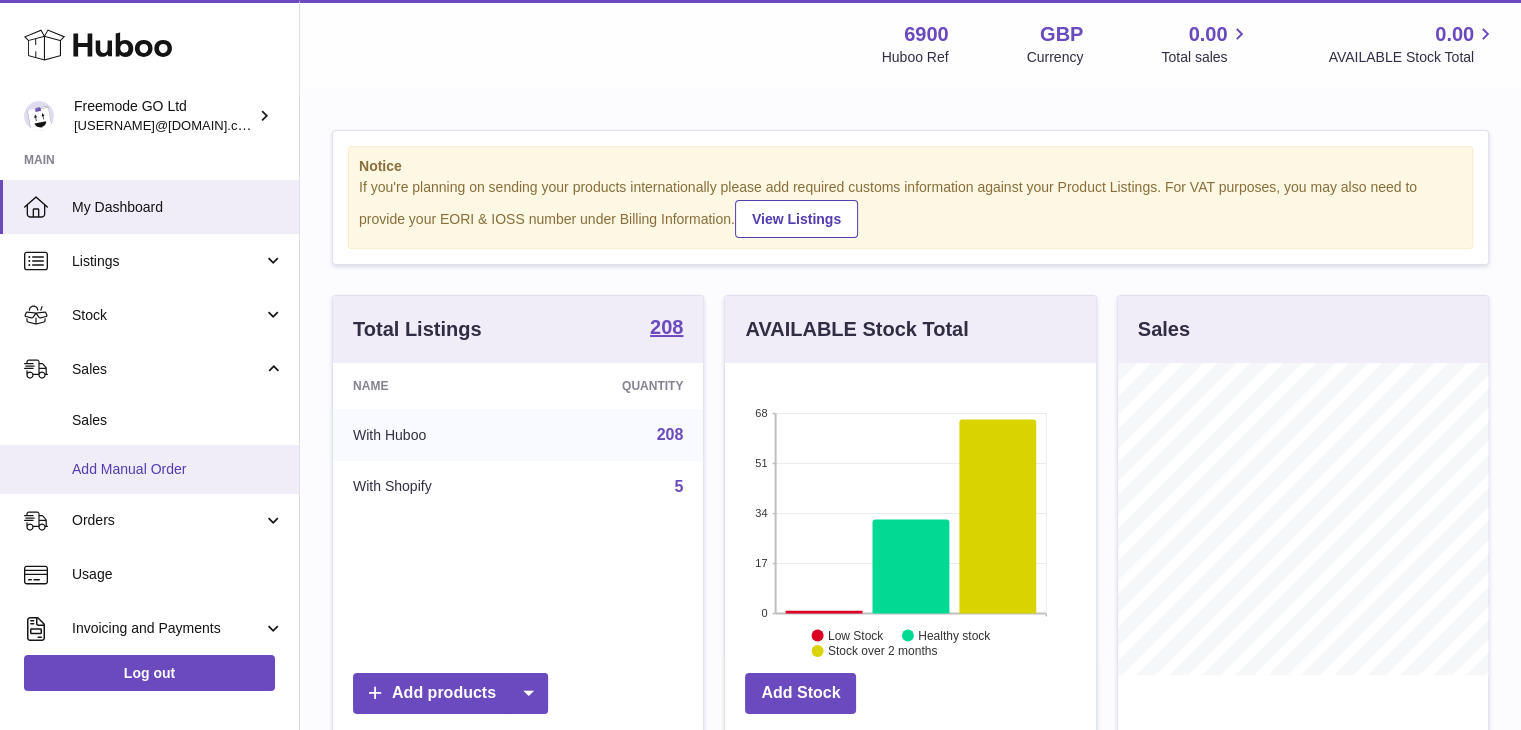 click on "Add Manual Order" at bounding box center (178, 469) 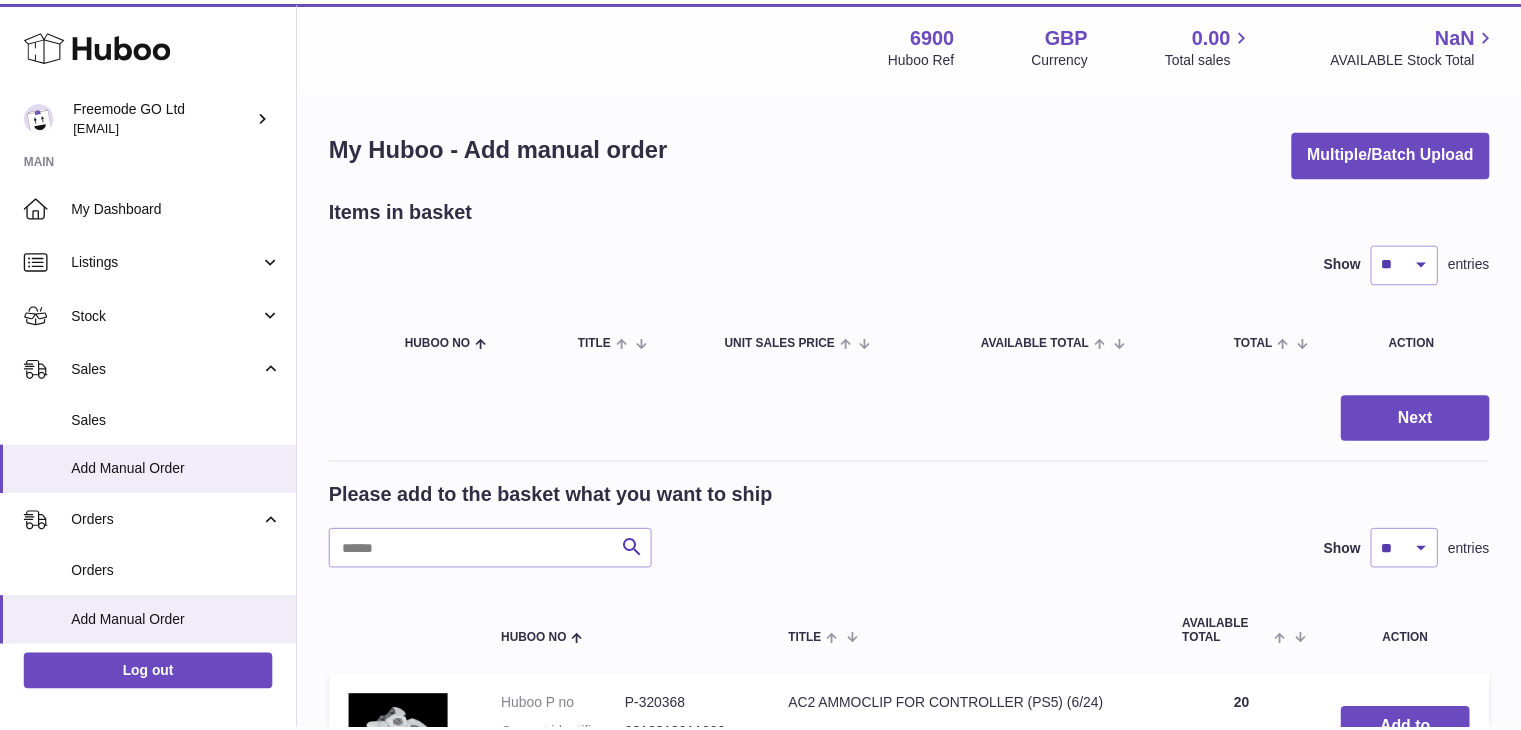 scroll, scrollTop: 0, scrollLeft: 0, axis: both 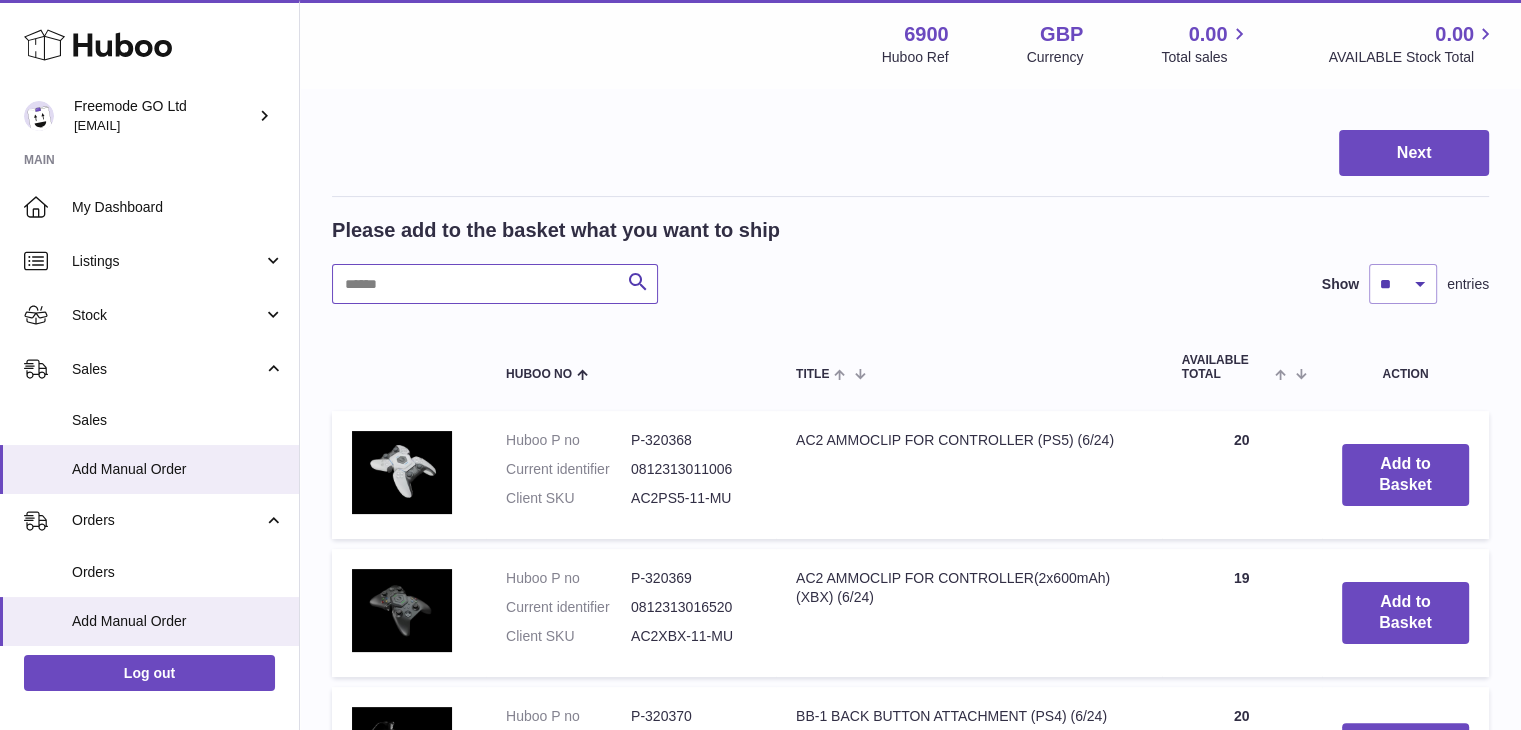 click at bounding box center (495, 284) 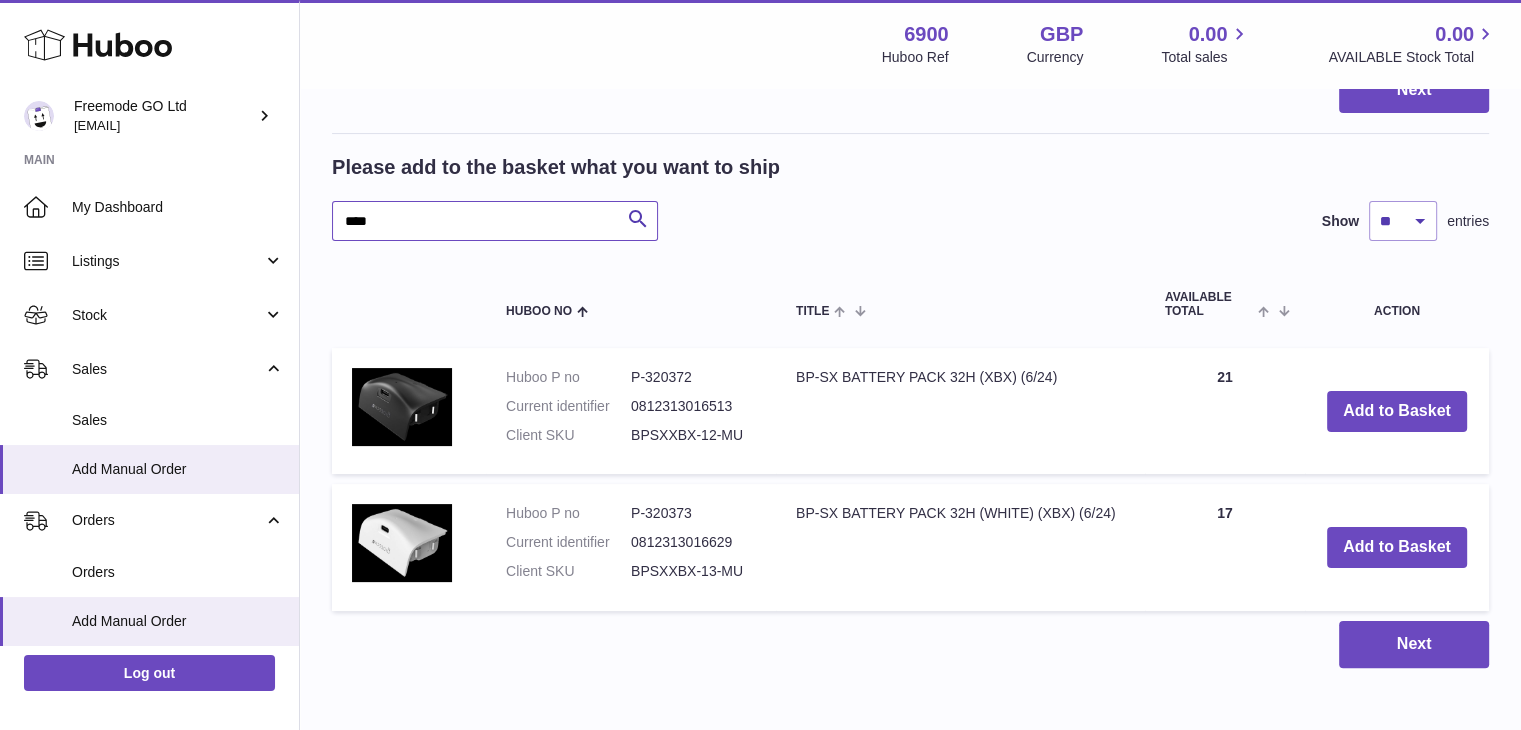 scroll, scrollTop: 421, scrollLeft: 0, axis: vertical 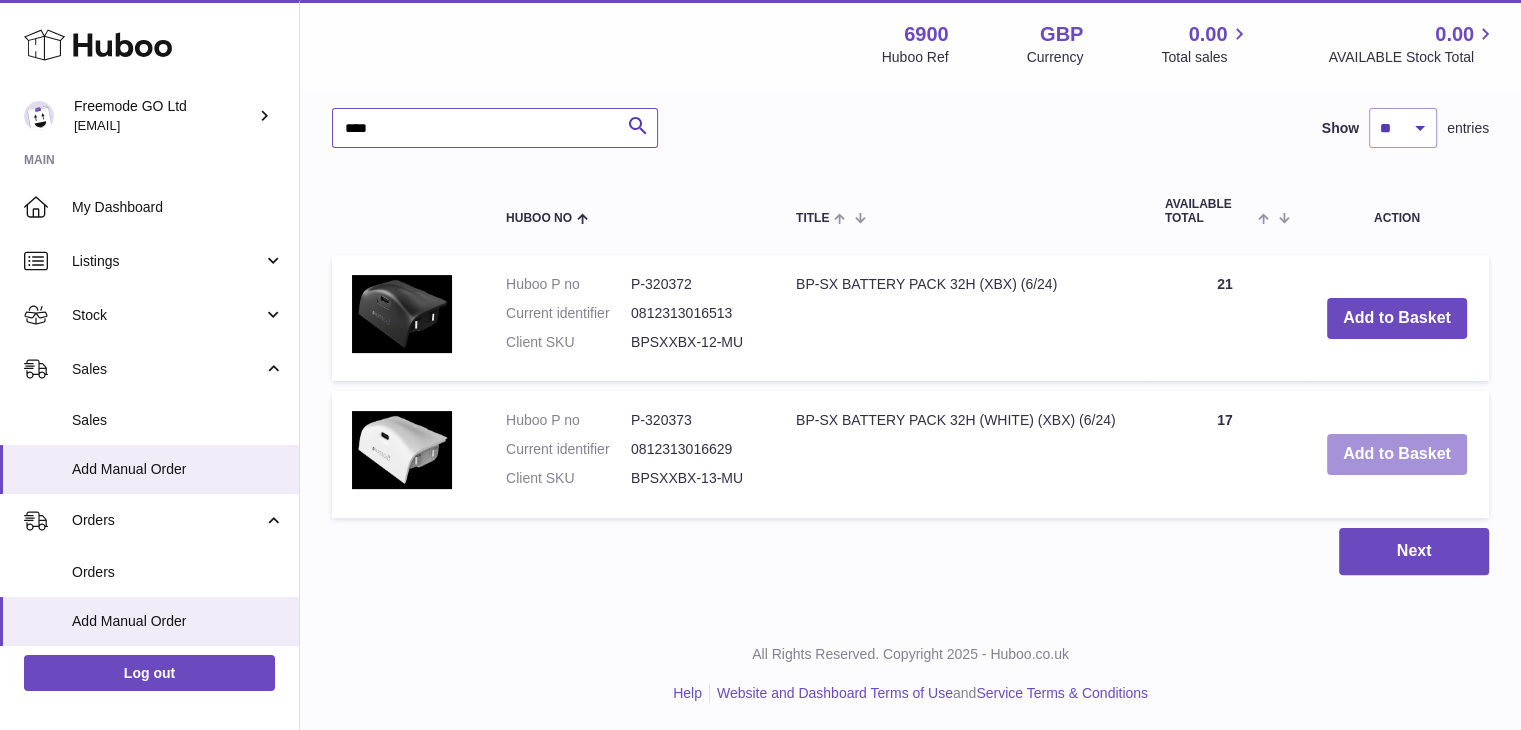 type on "****" 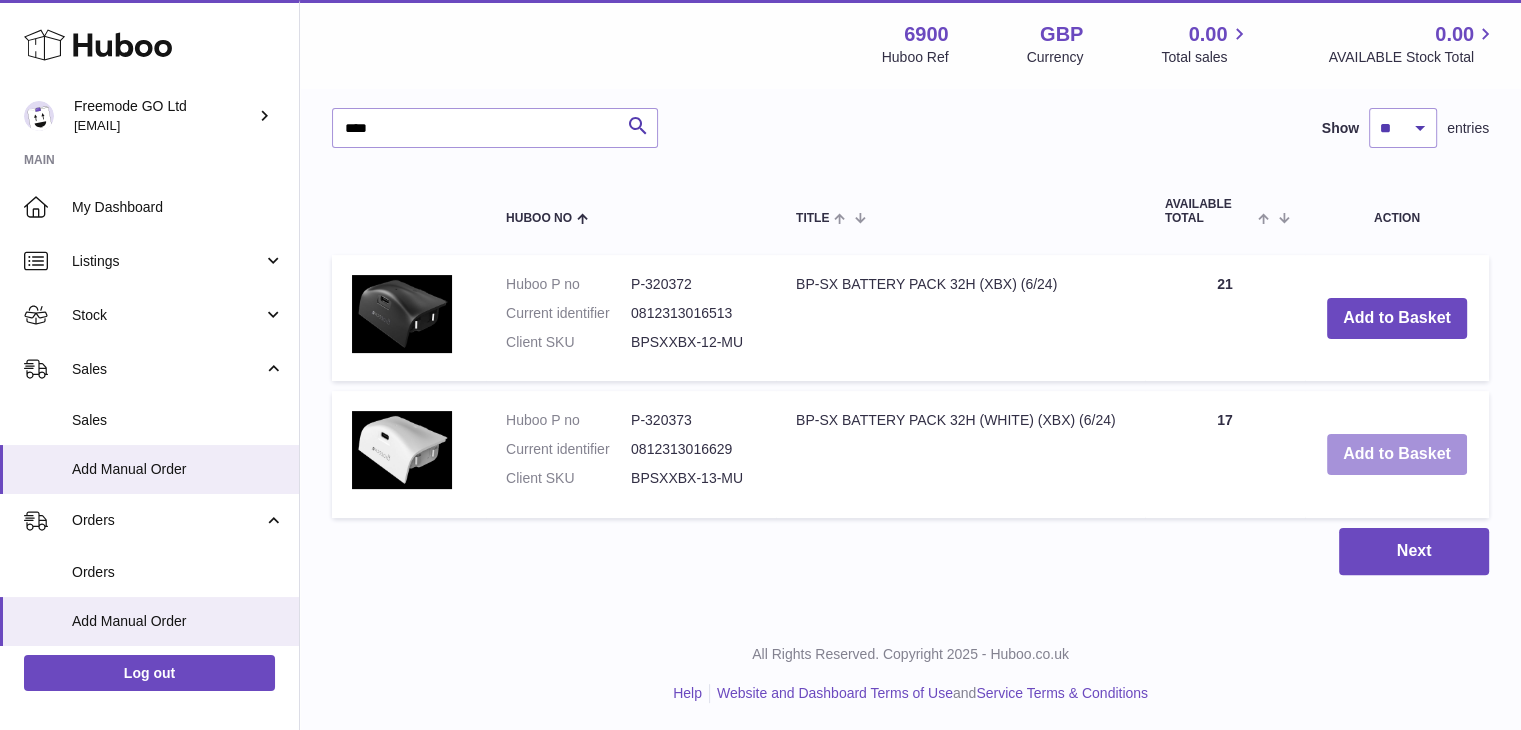 click on "Add to Basket" at bounding box center (1397, 454) 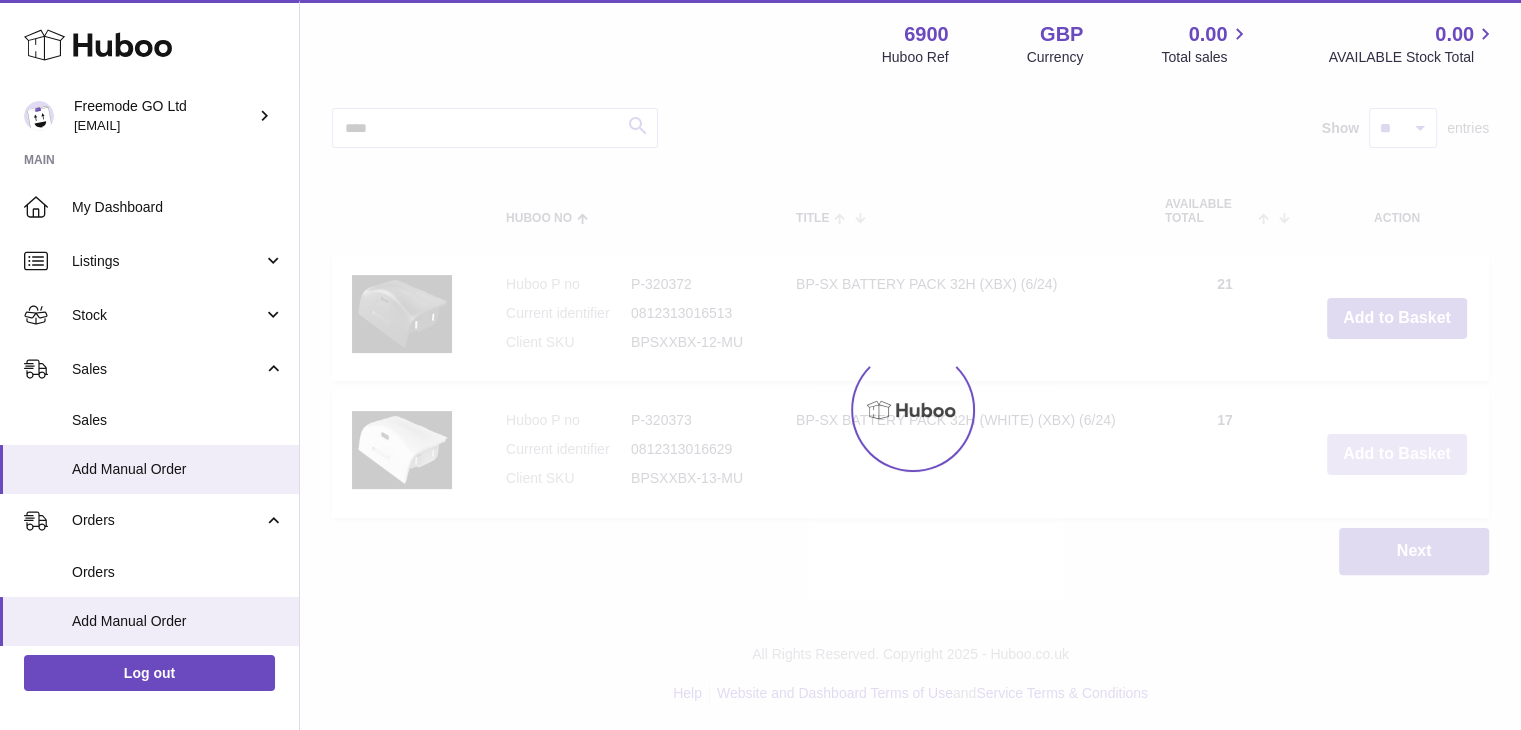 scroll, scrollTop: 595, scrollLeft: 0, axis: vertical 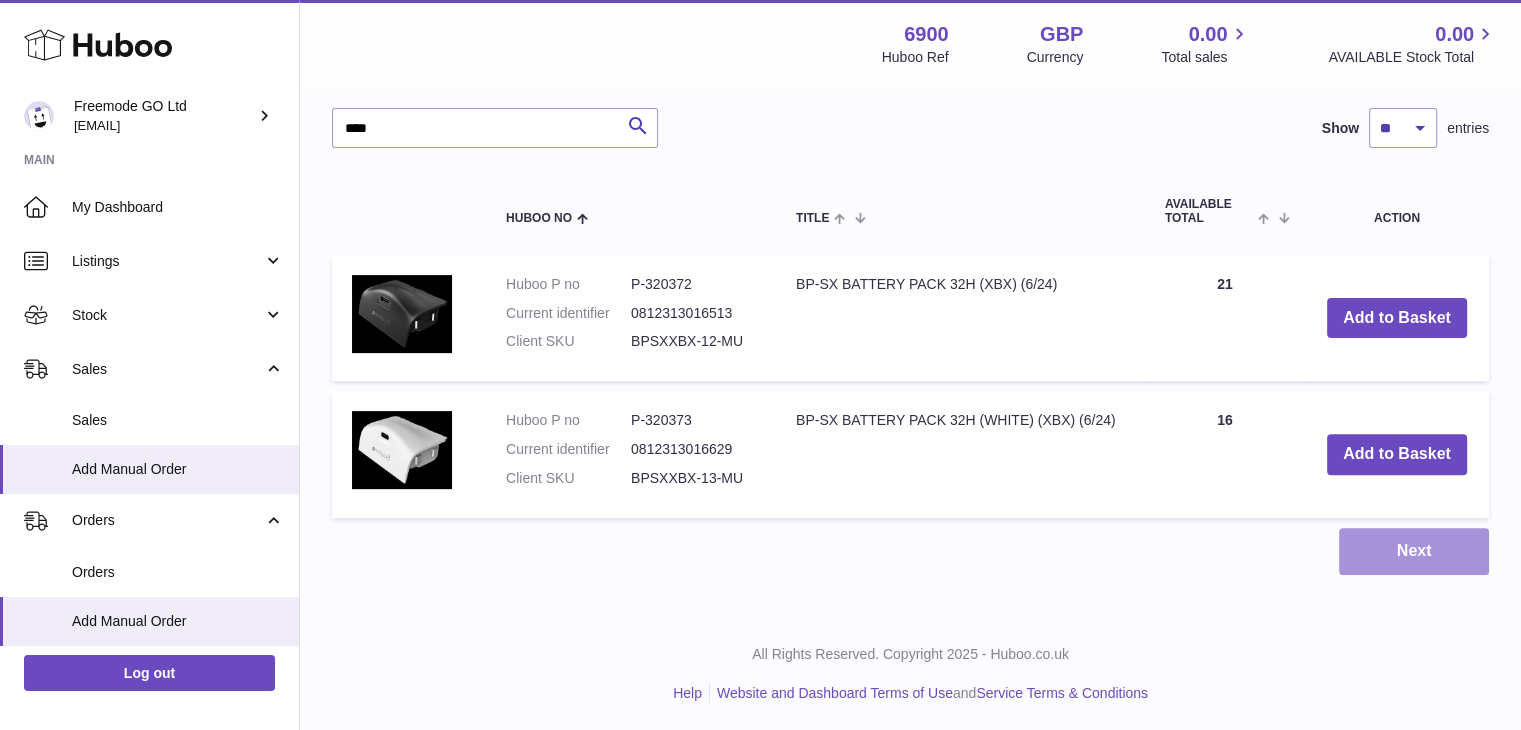 click on "Next" at bounding box center [1414, 551] 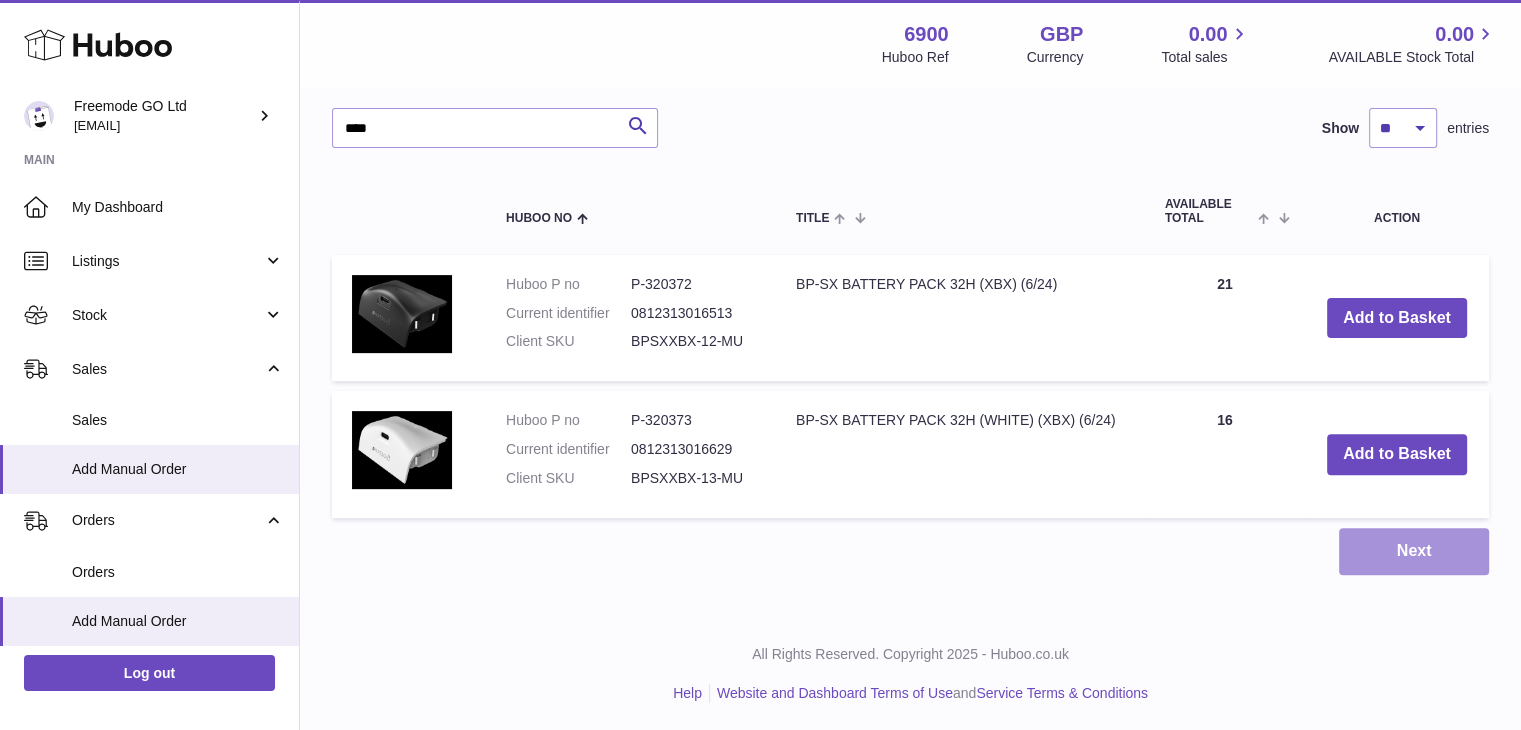 scroll, scrollTop: 0, scrollLeft: 0, axis: both 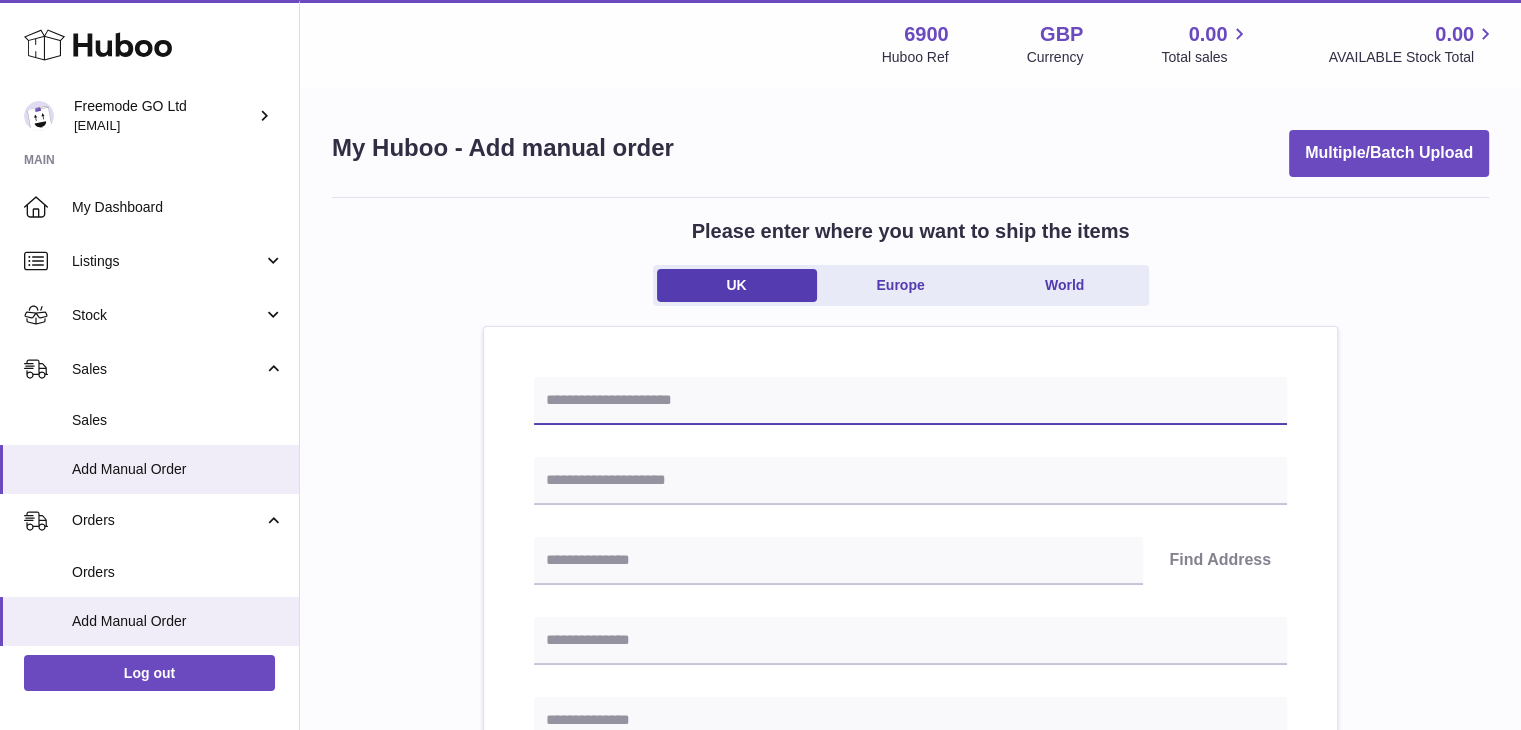 click at bounding box center (910, 401) 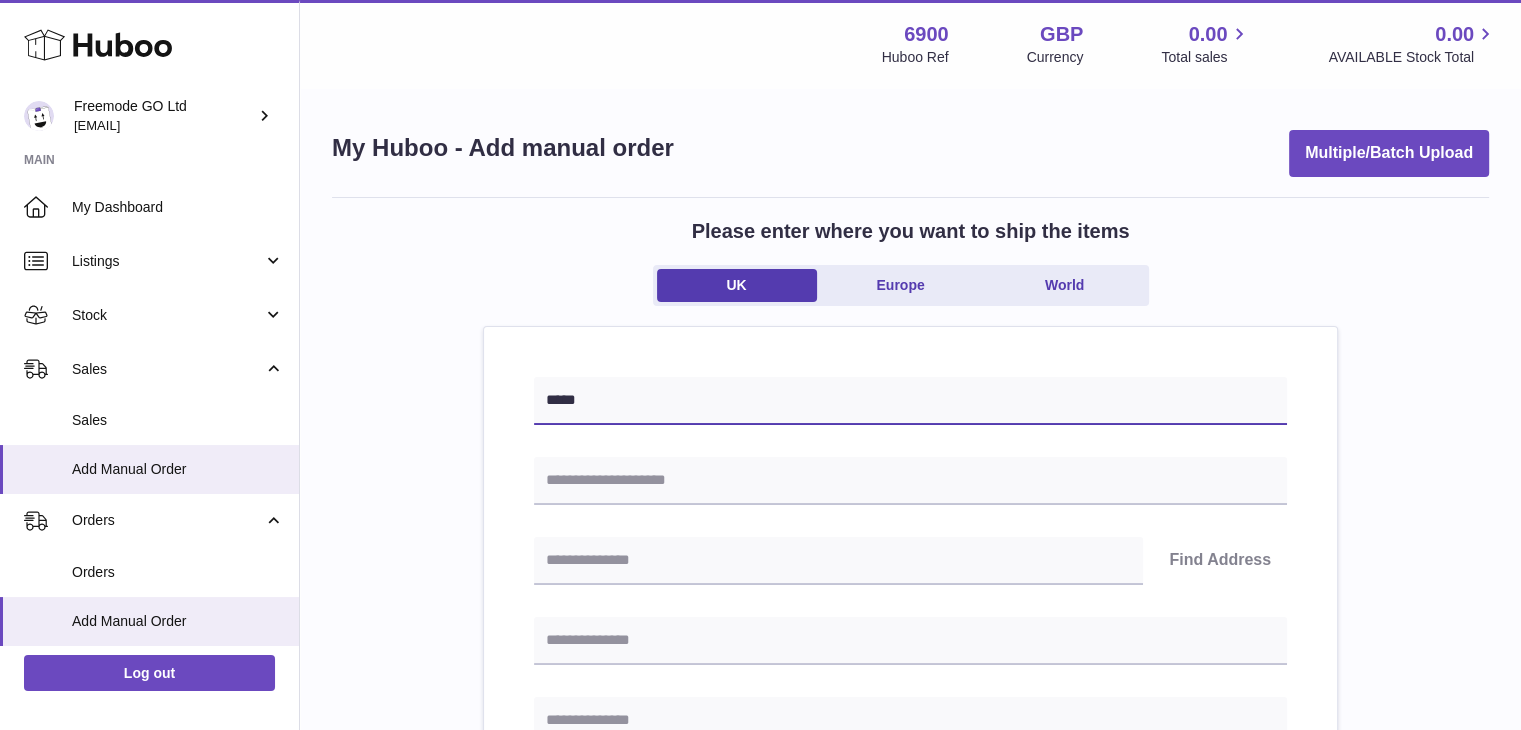 type on "*****" 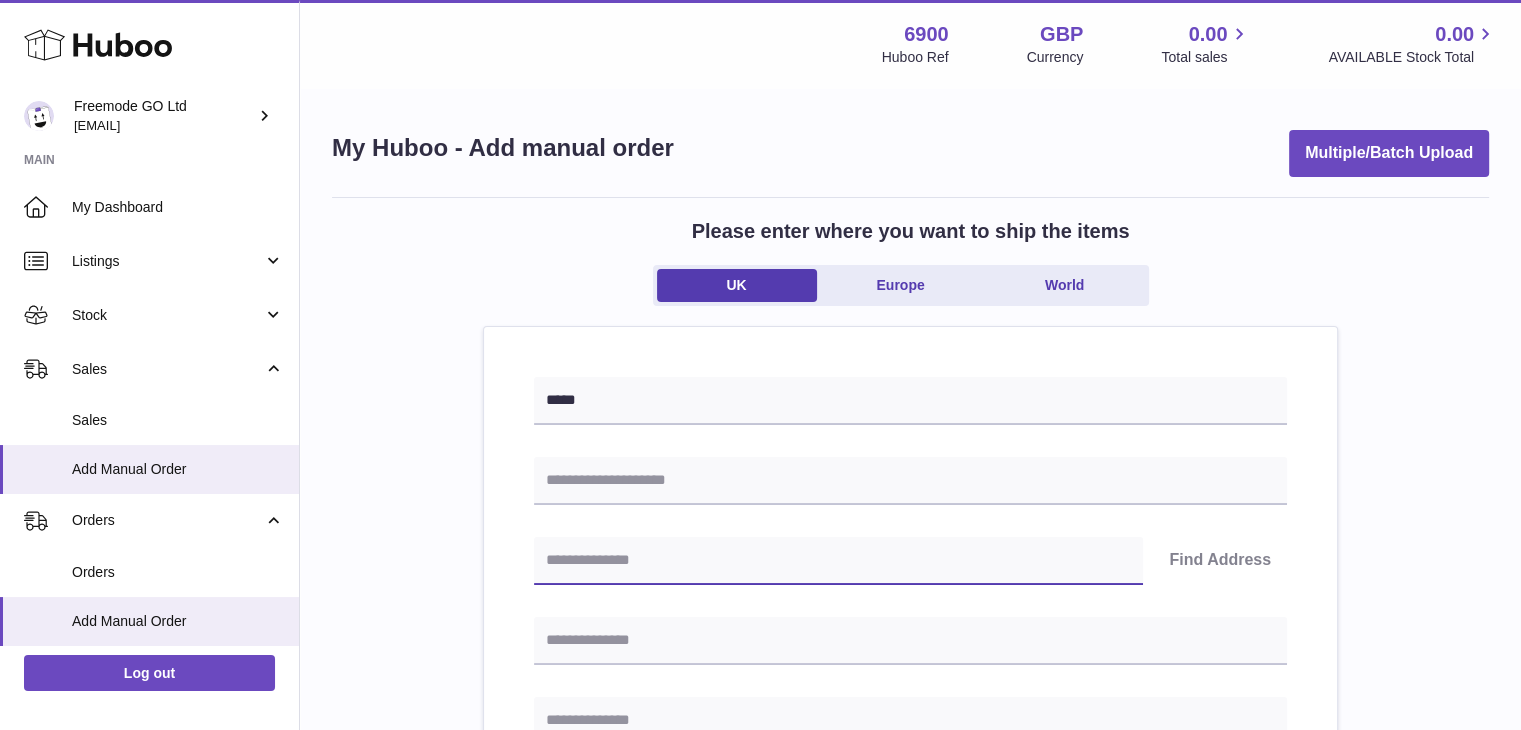 click at bounding box center [838, 561] 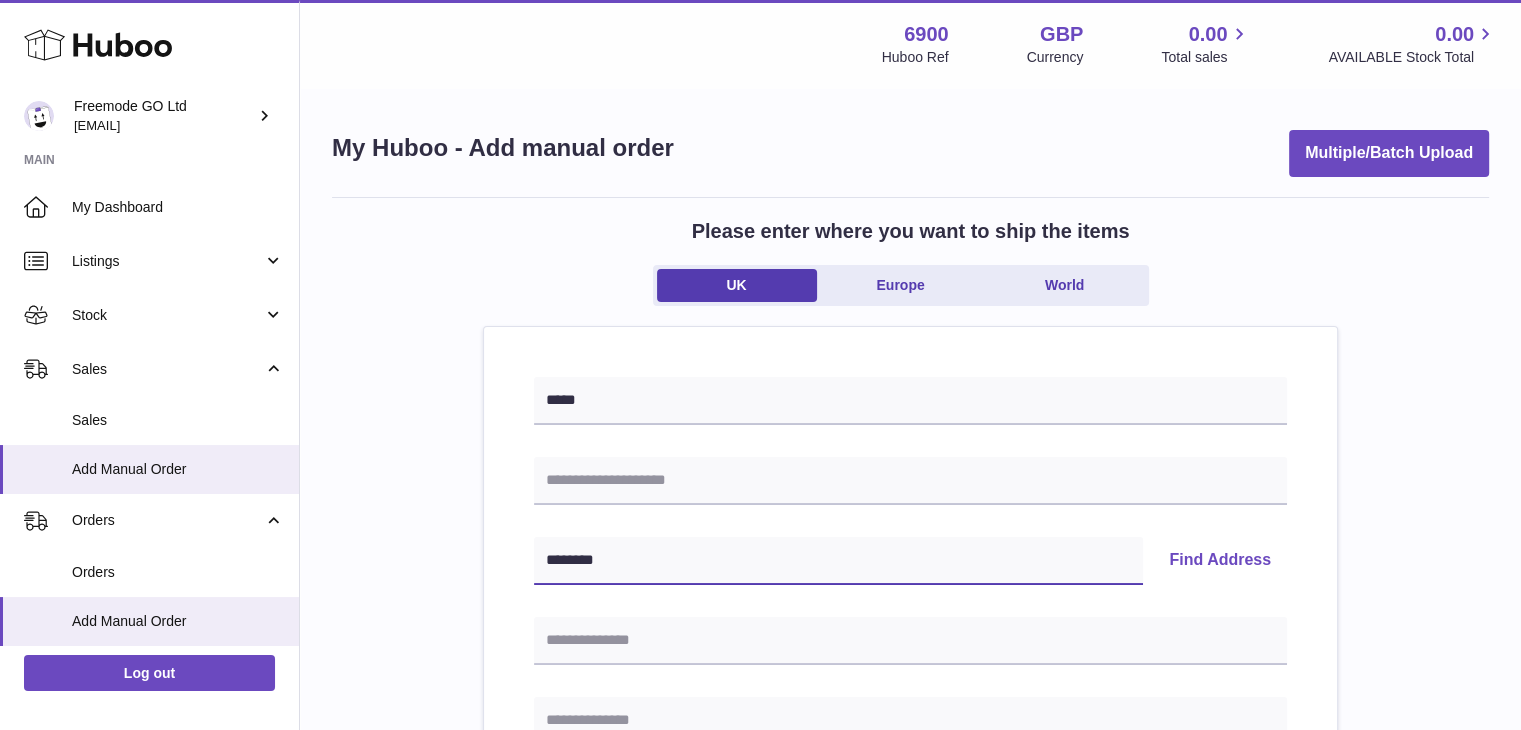 type on "********" 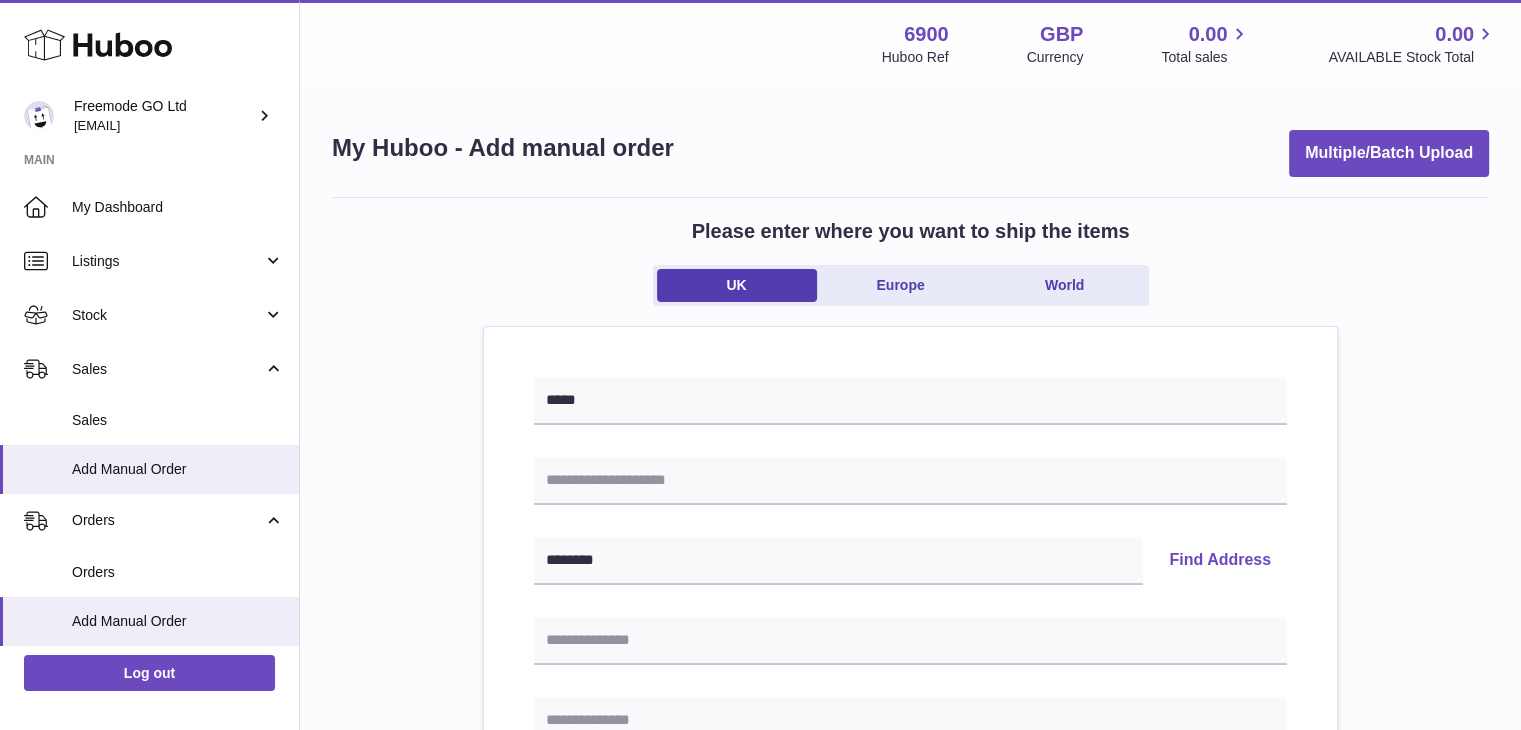 click on "Find Address" at bounding box center (1220, 561) 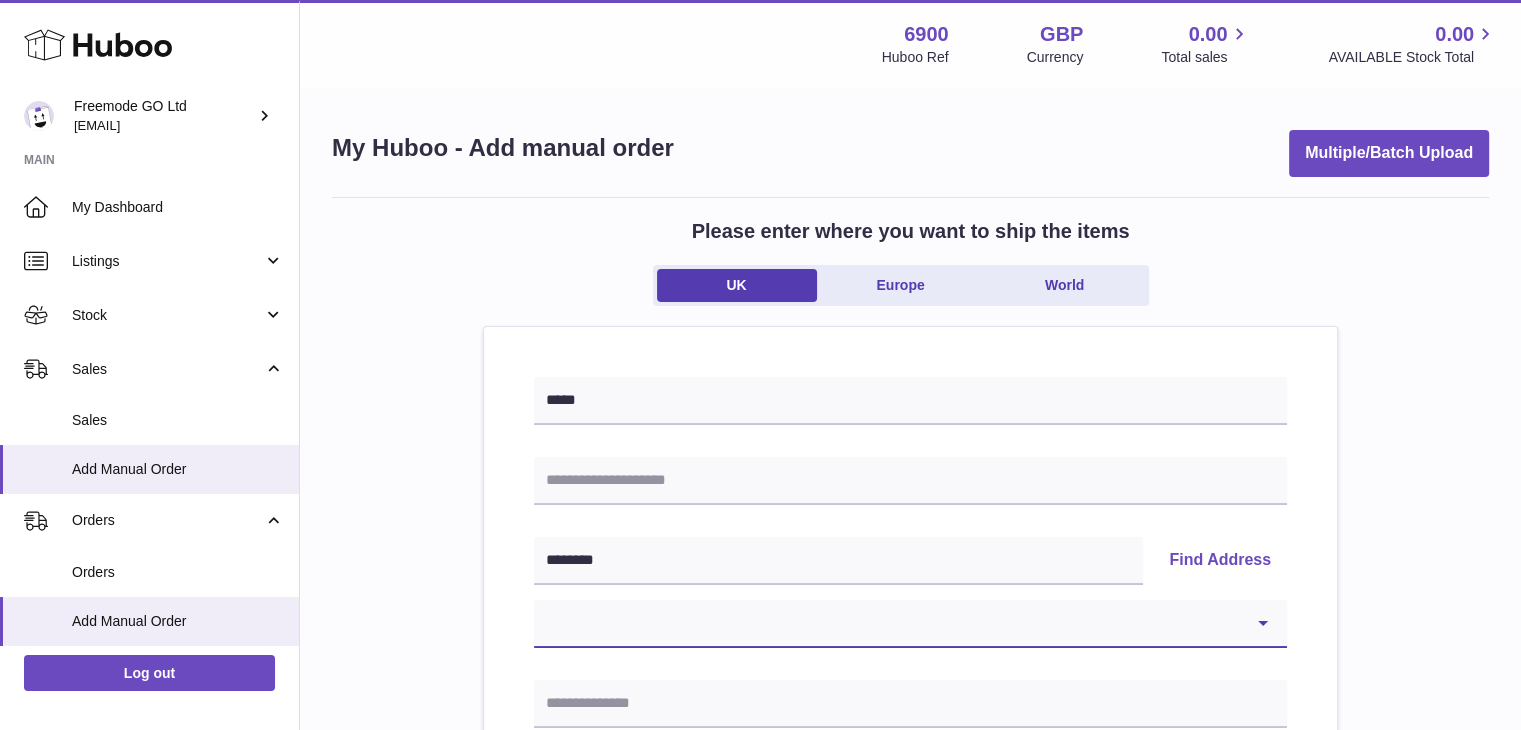 click on "**********" at bounding box center (910, 624) 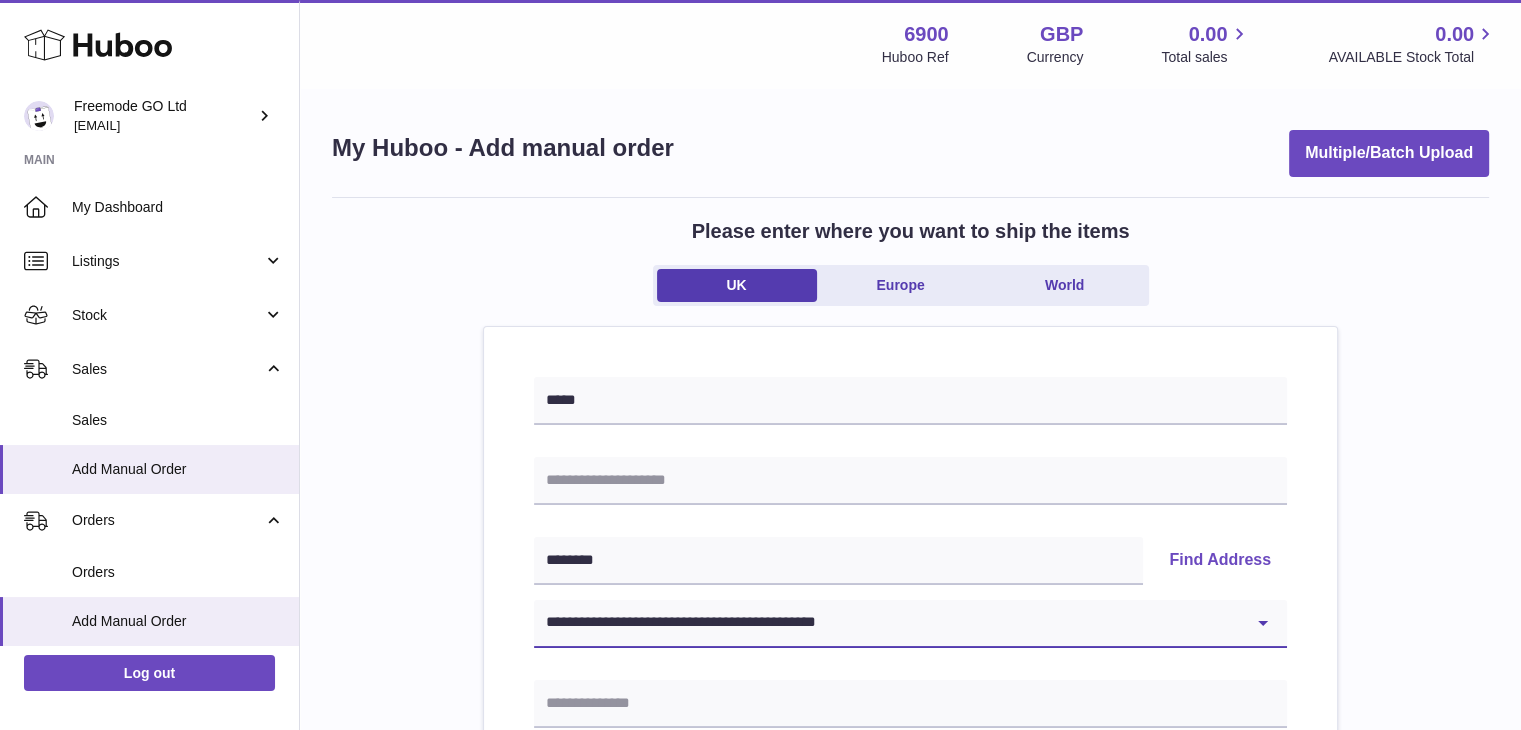 click on "**********" at bounding box center [910, 624] 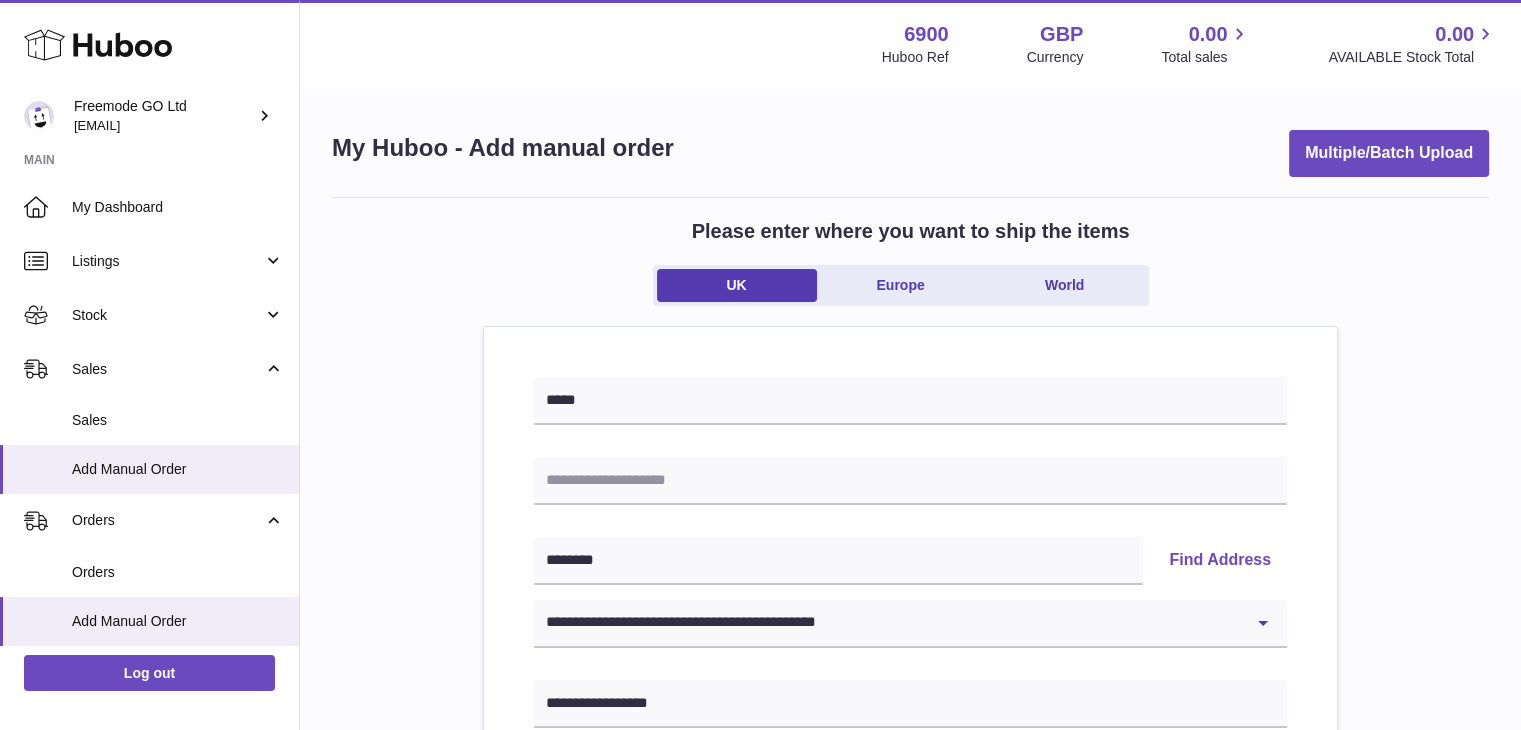 click on "**********" at bounding box center [910, 925] 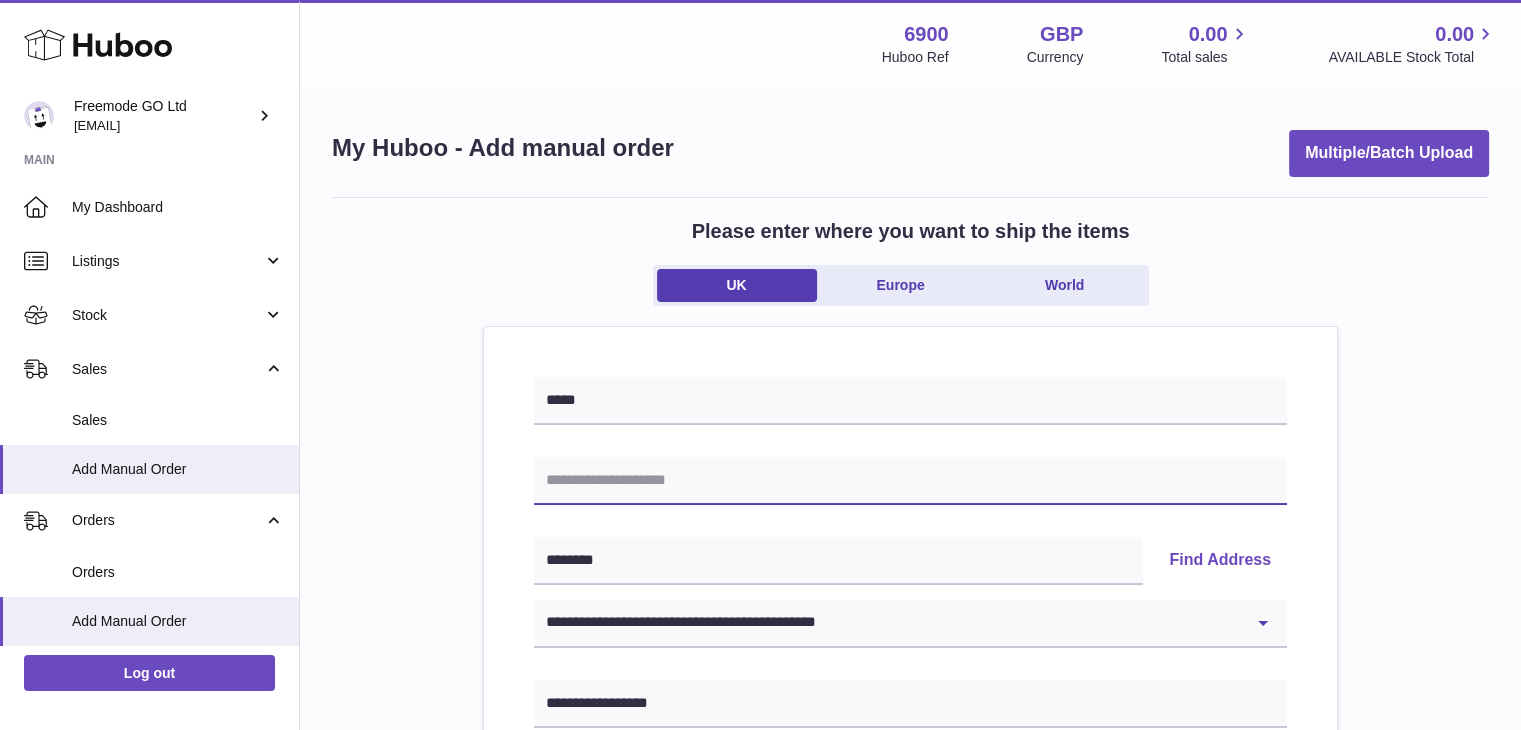 click at bounding box center (910, 481) 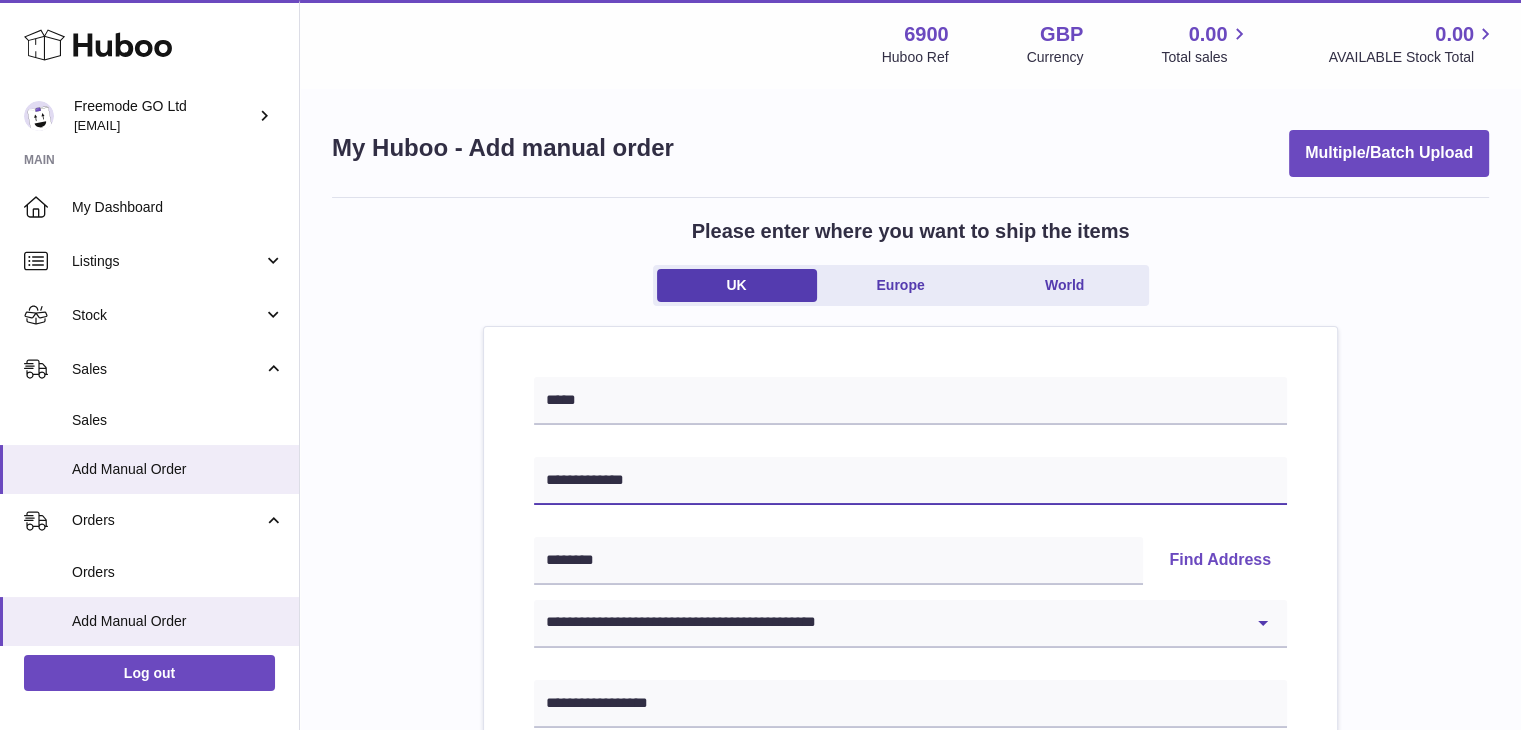 type on "**********" 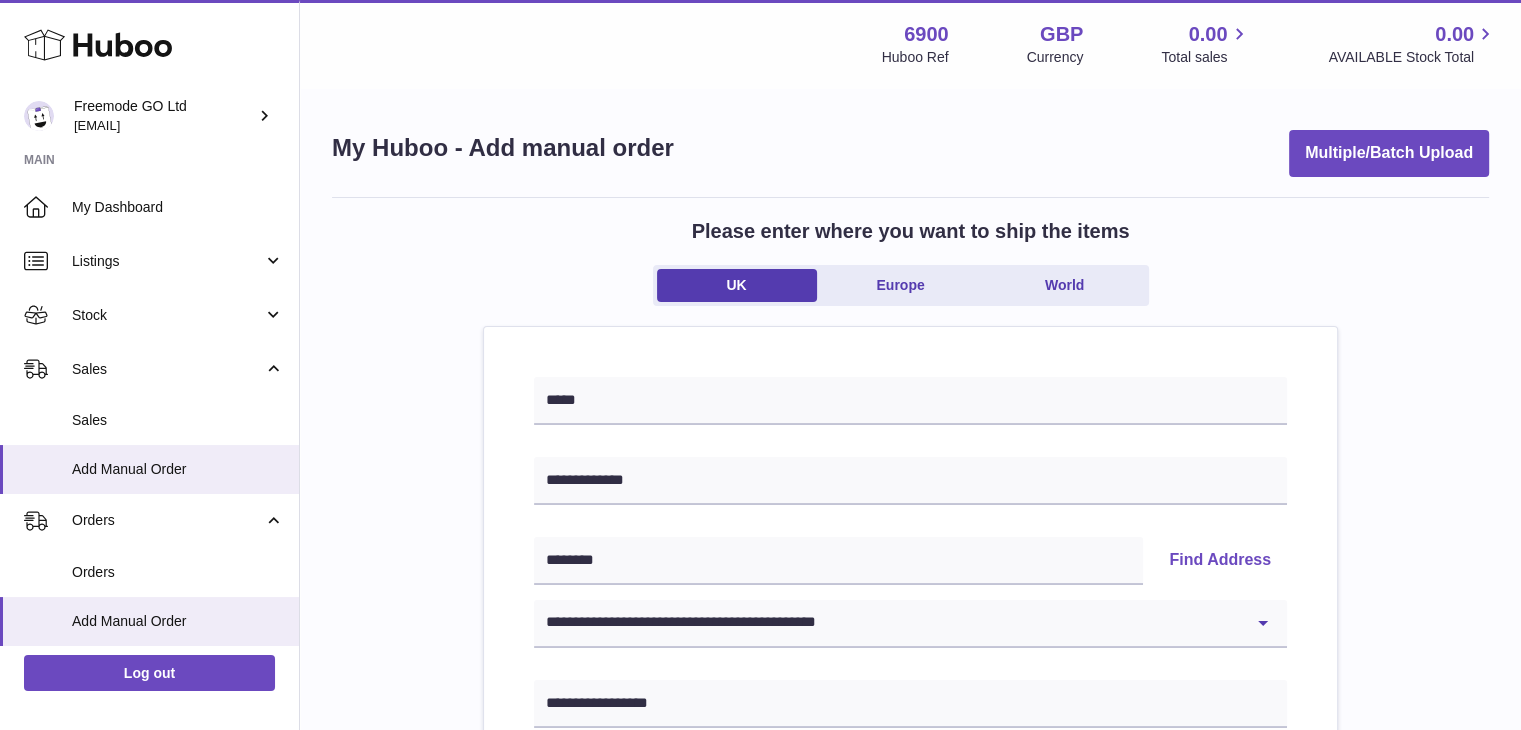 click on "**********" at bounding box center (910, 925) 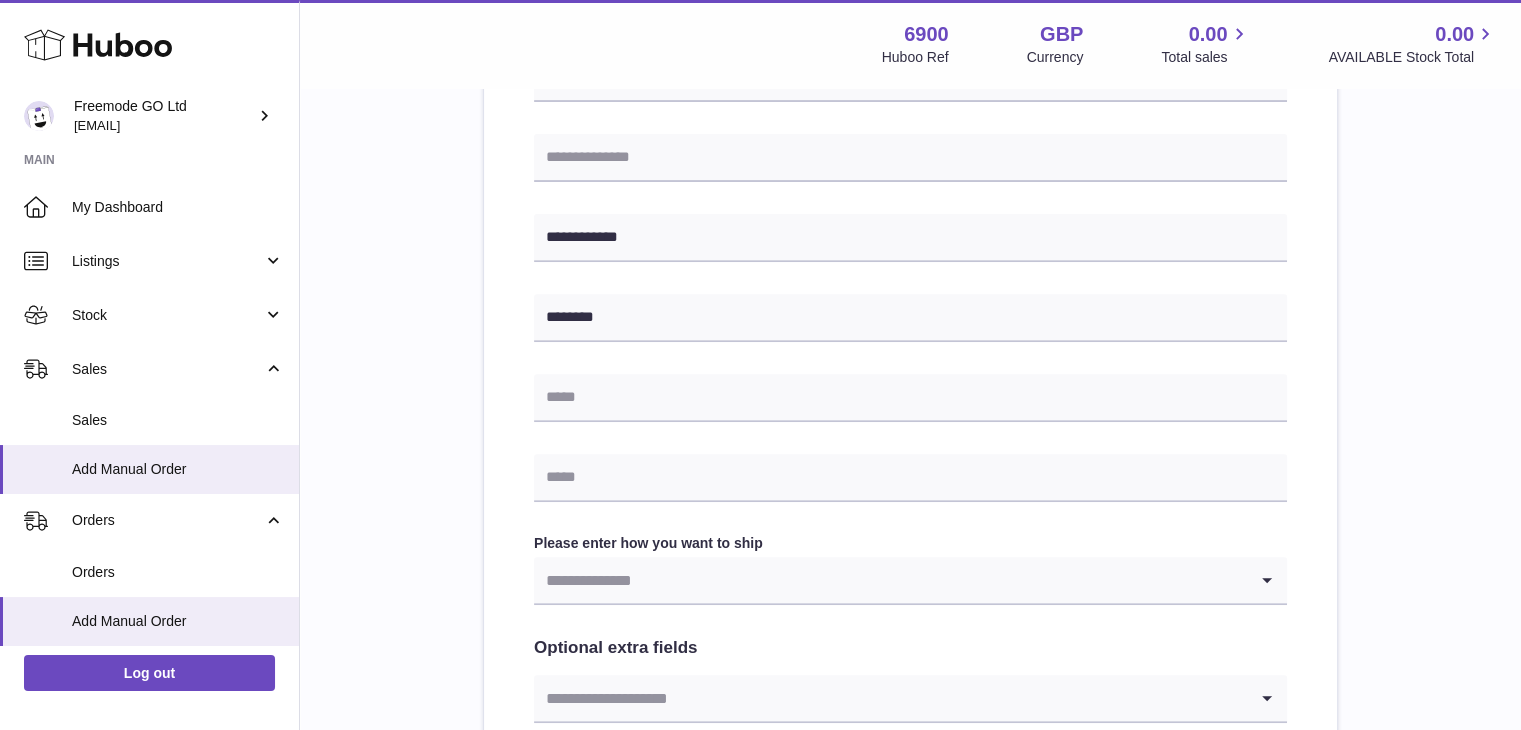 scroll, scrollTop: 722, scrollLeft: 0, axis: vertical 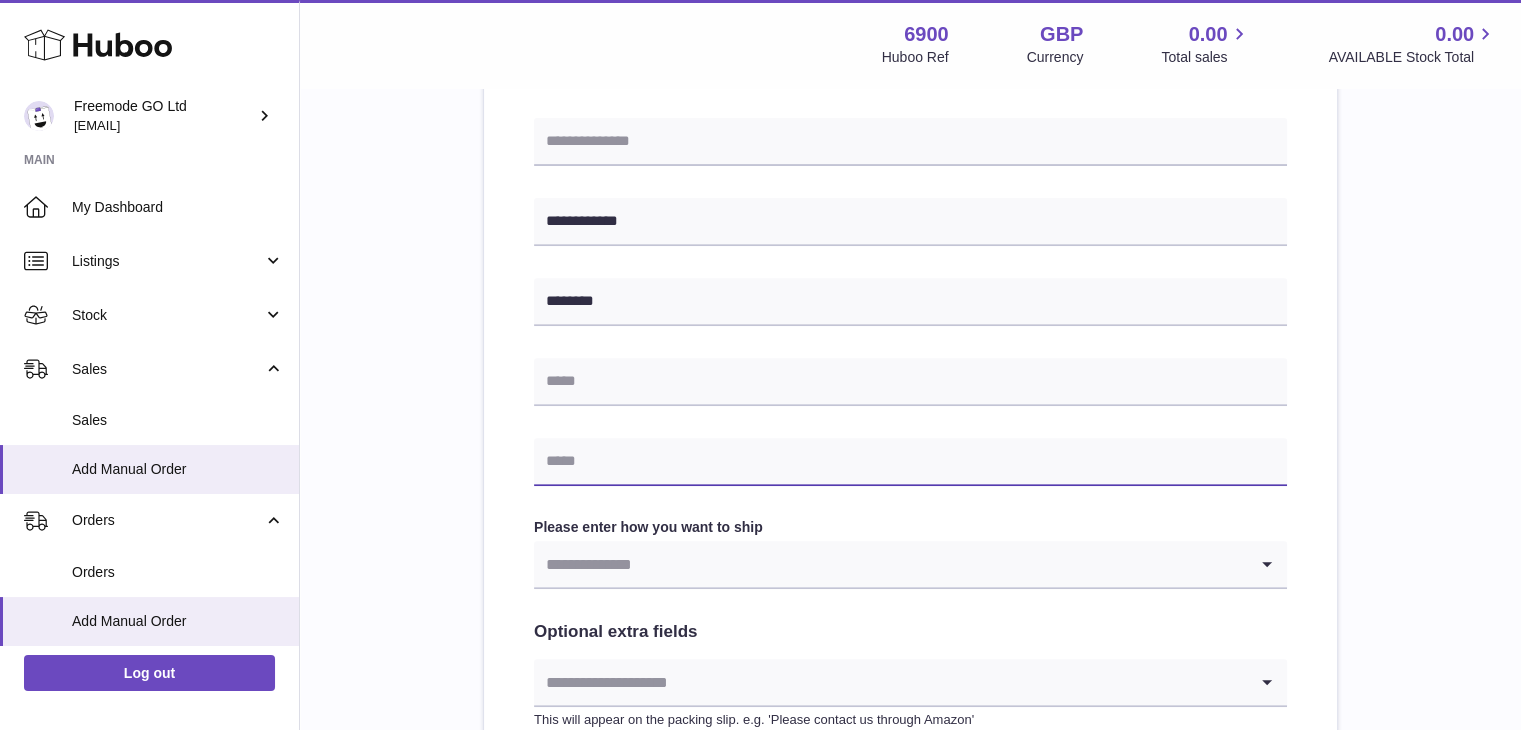 click at bounding box center (910, 462) 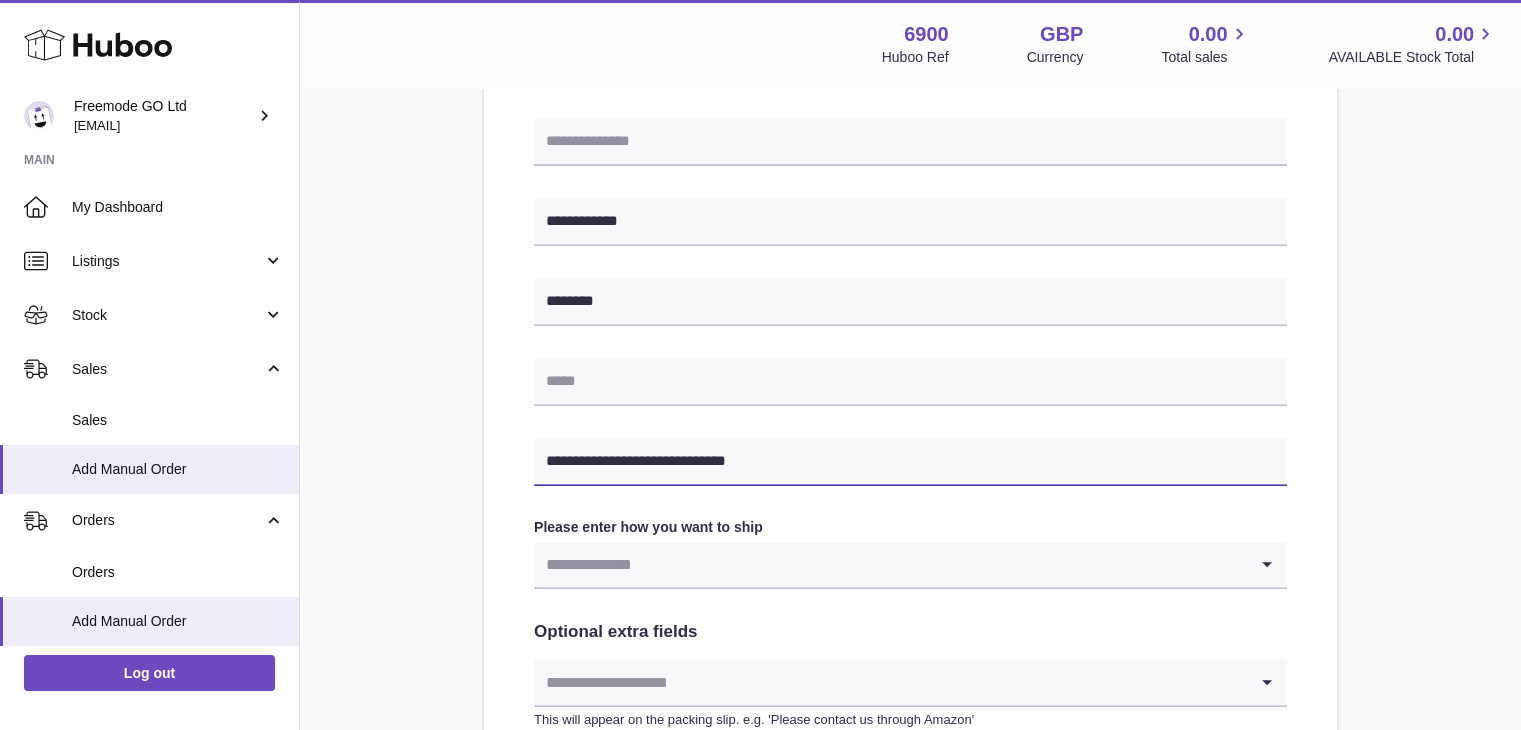 type on "**********" 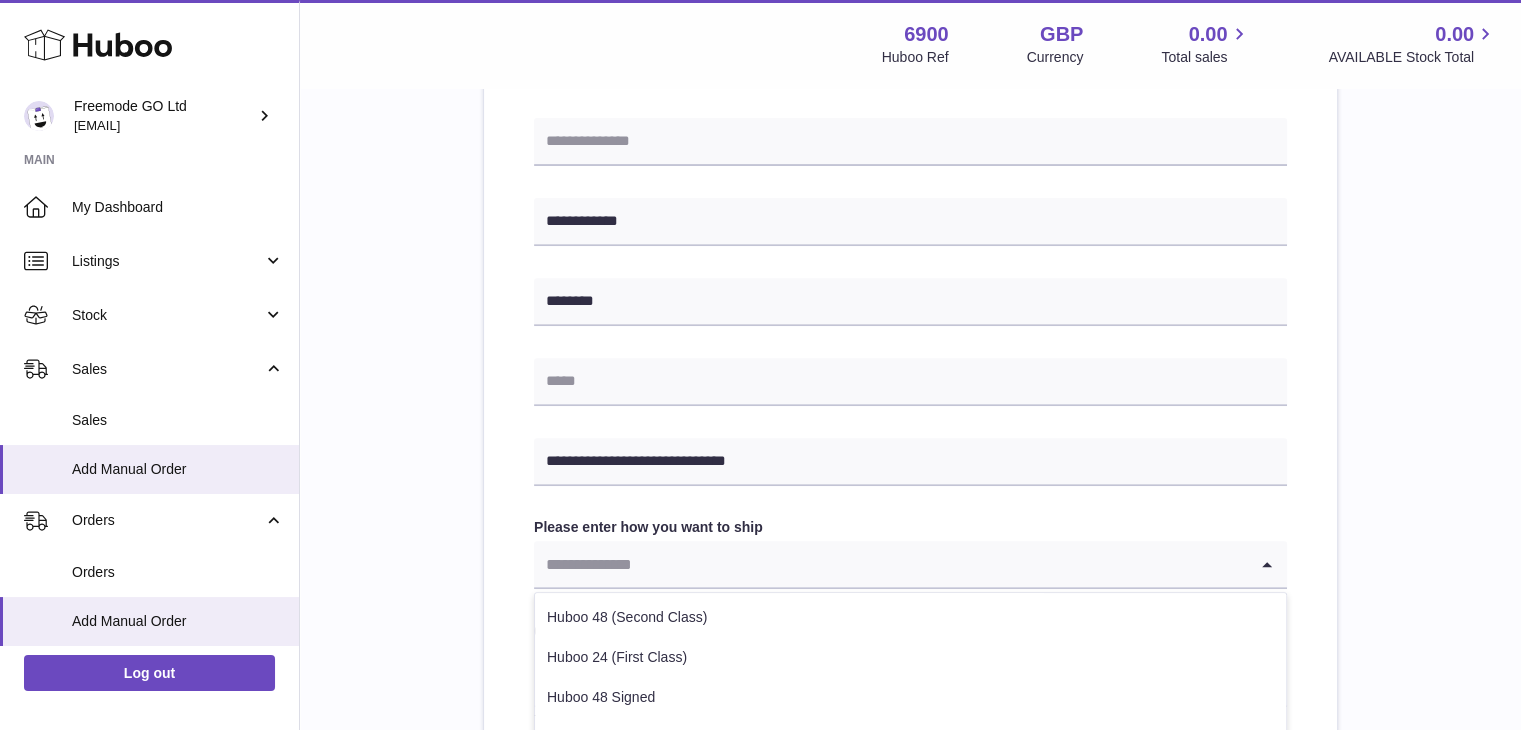 click at bounding box center [890, 564] 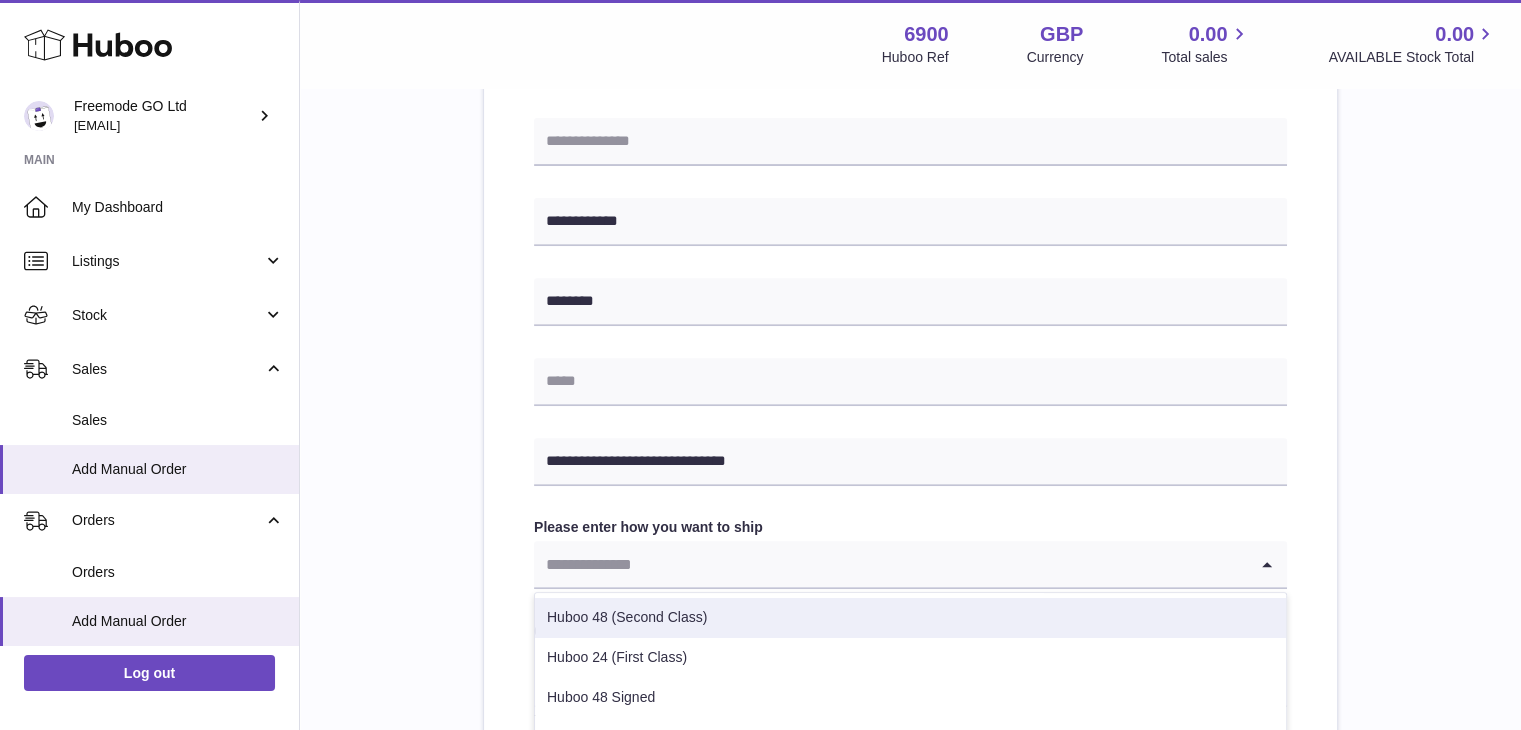click on "Huboo 48 (Second Class)" at bounding box center [910, 618] 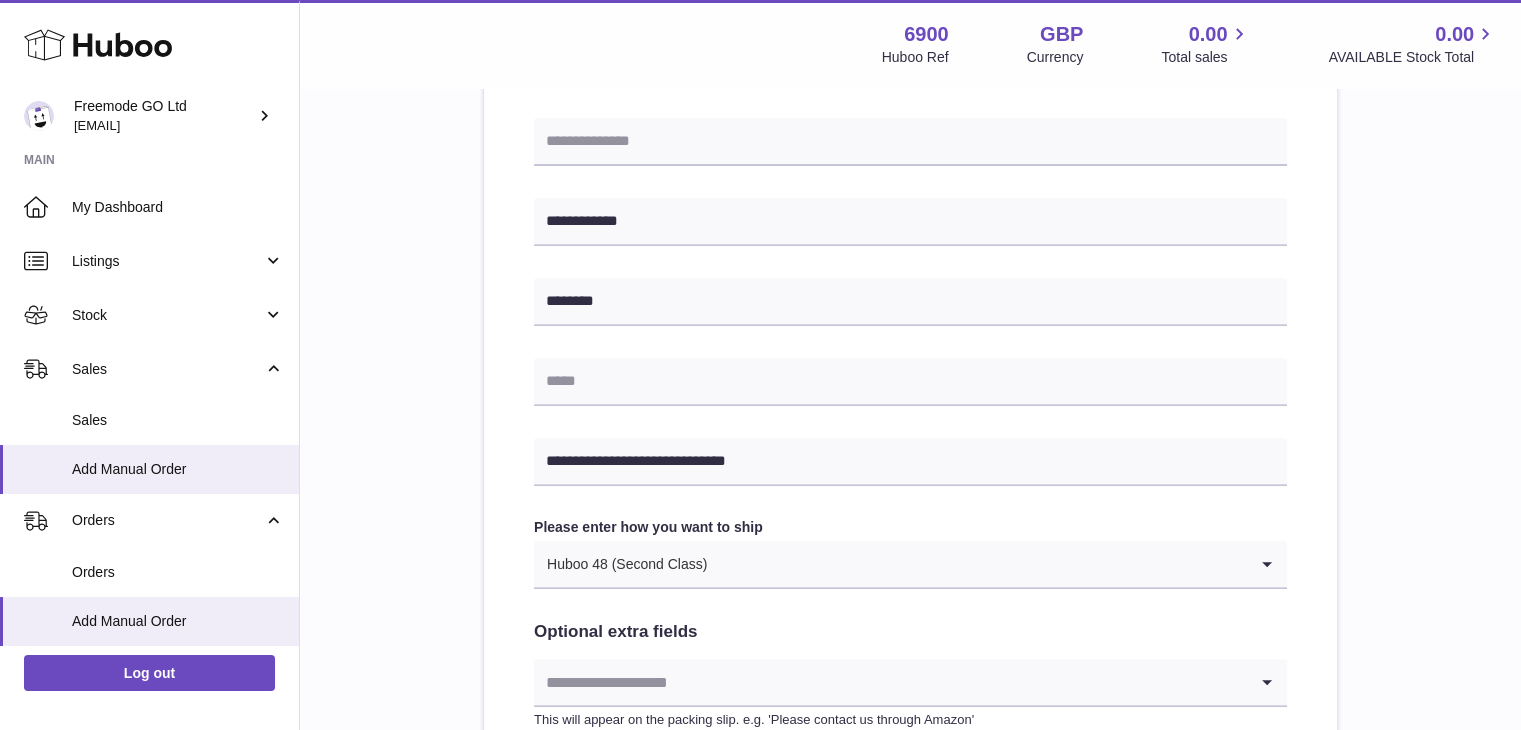 scroll, scrollTop: 1080, scrollLeft: 0, axis: vertical 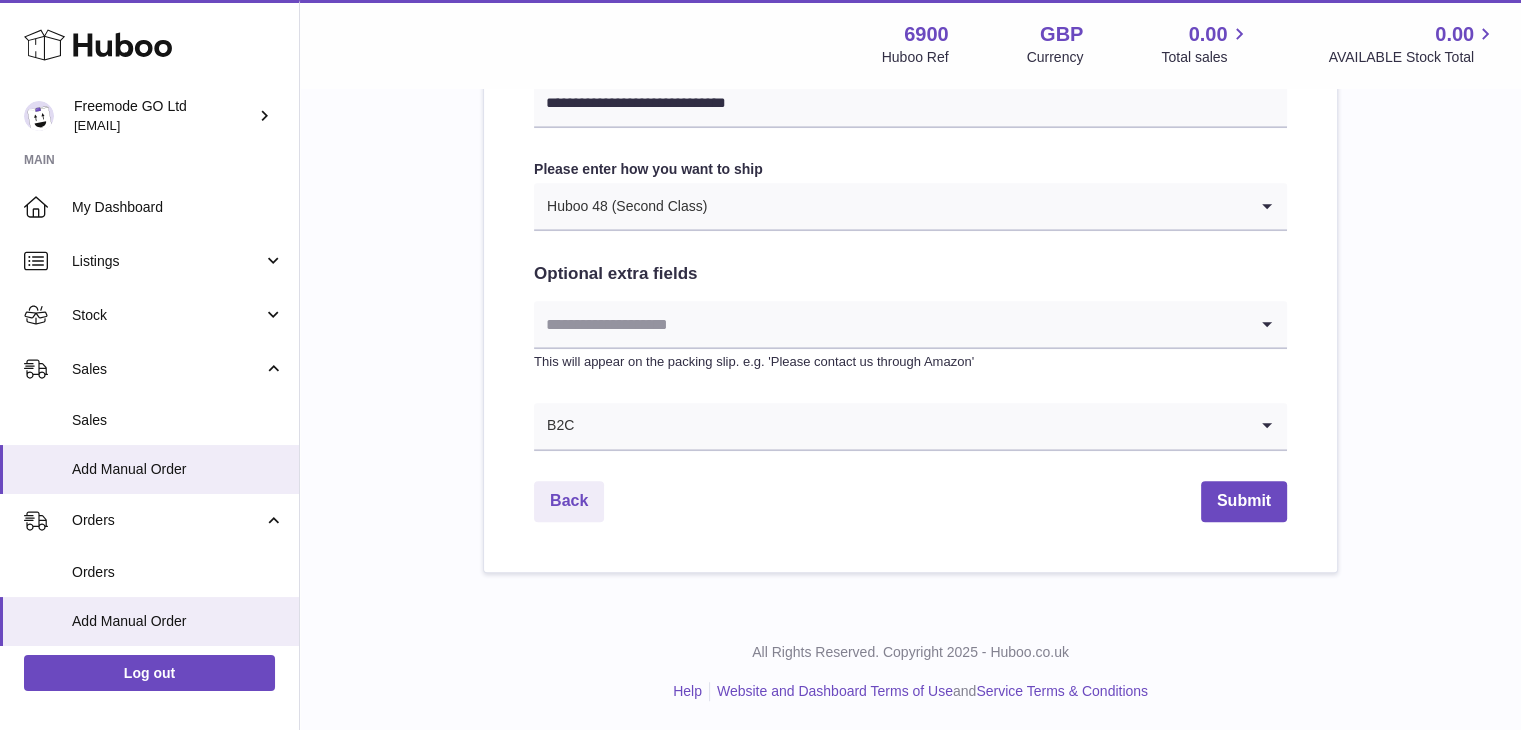 click at bounding box center [977, 206] 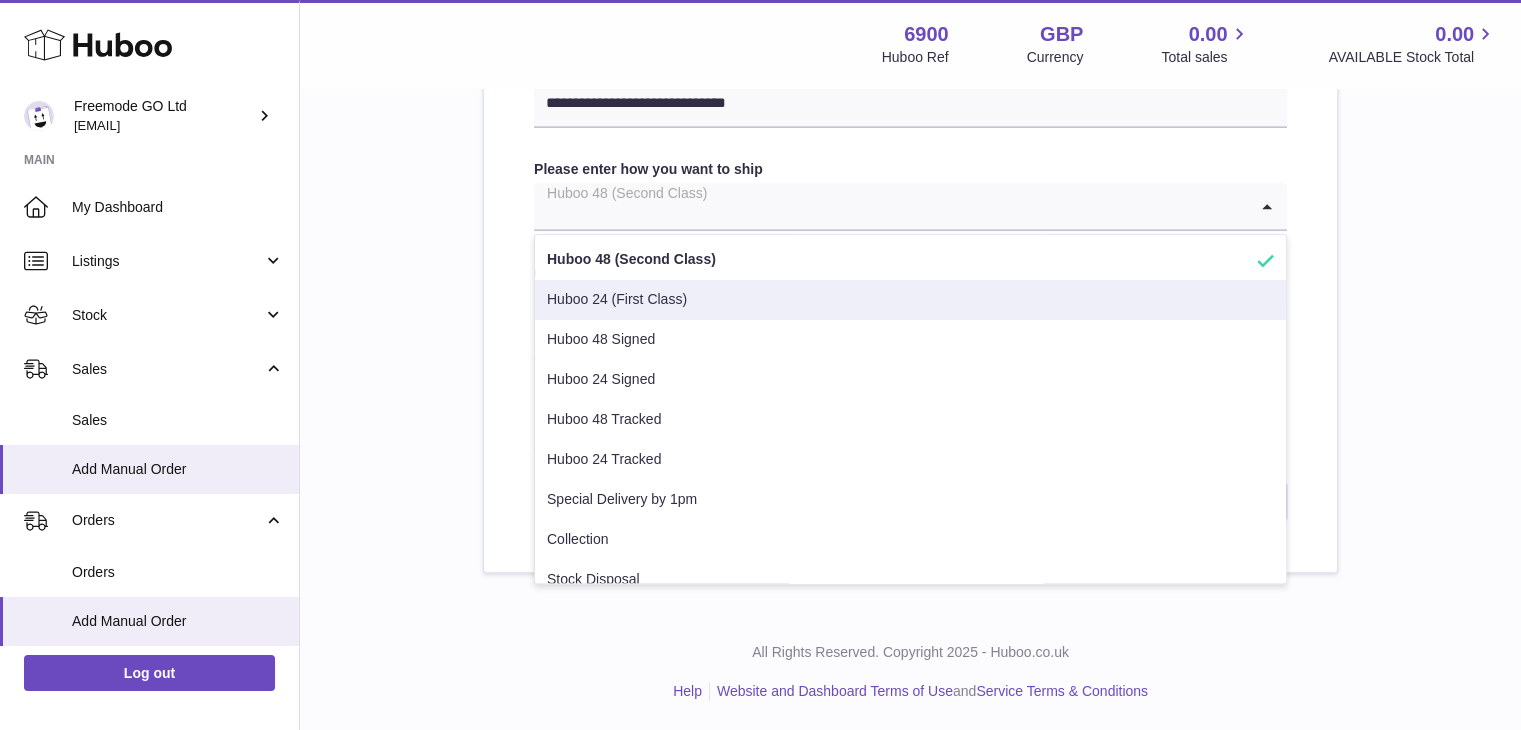 click on "Huboo 24 (First Class)" at bounding box center [910, 300] 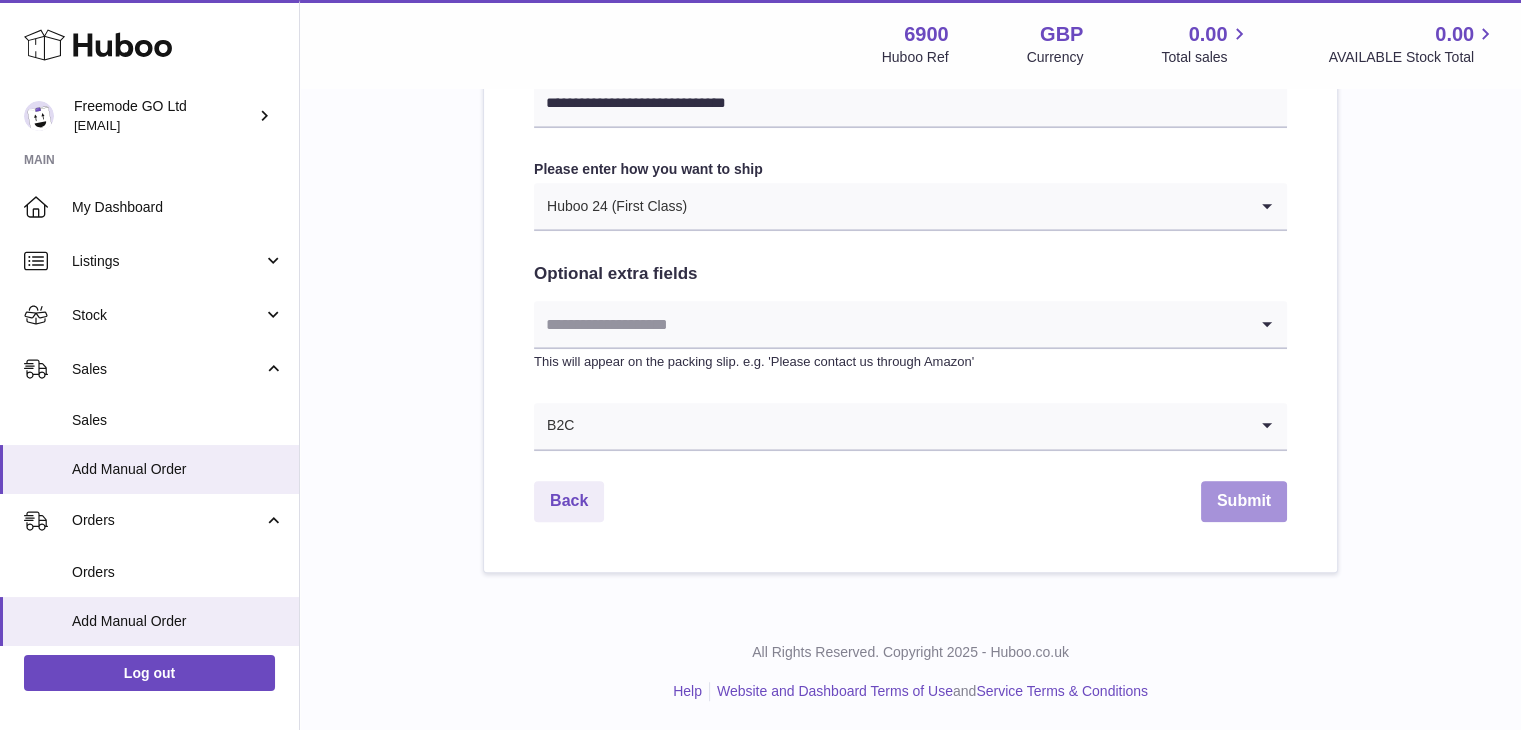 click on "Submit" at bounding box center (1244, 501) 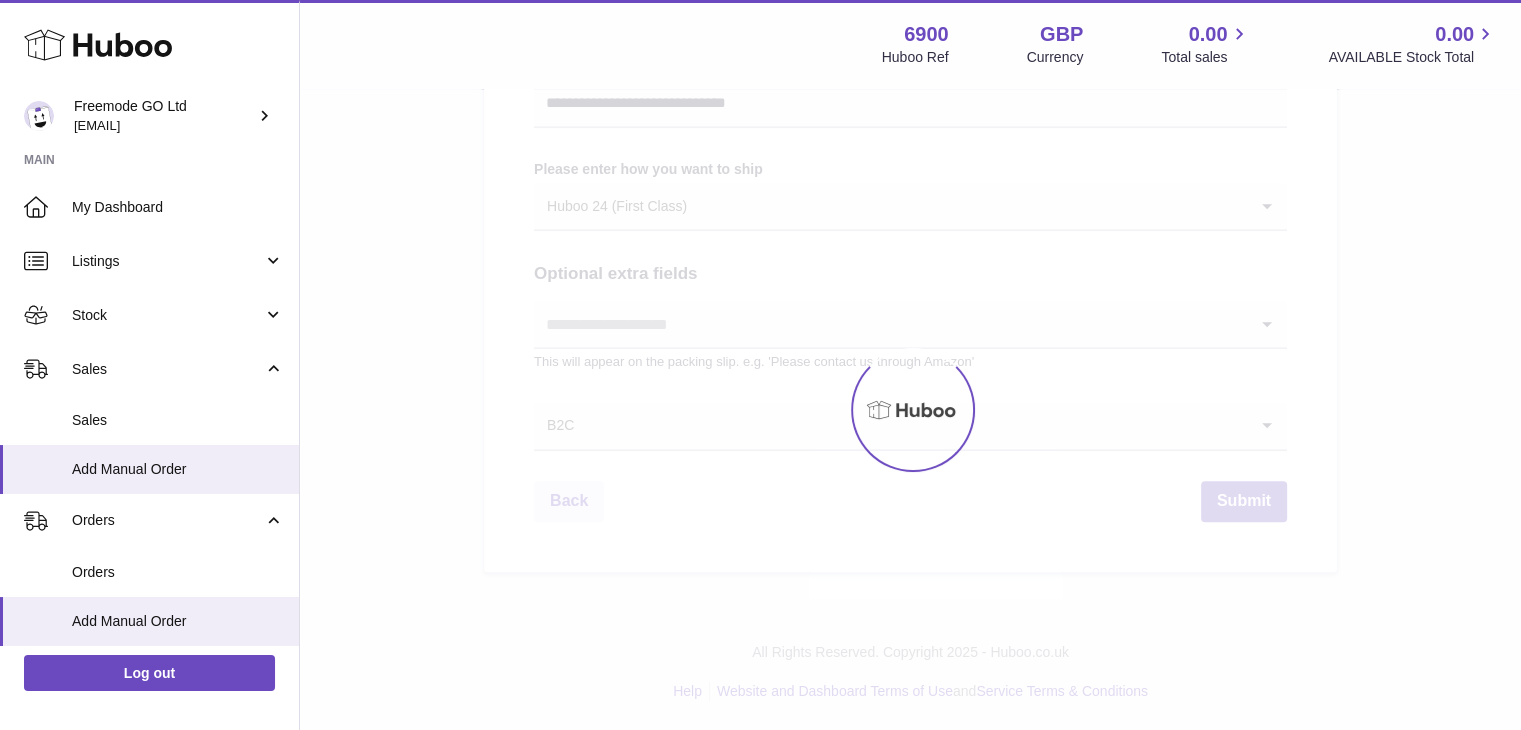 scroll, scrollTop: 0, scrollLeft: 0, axis: both 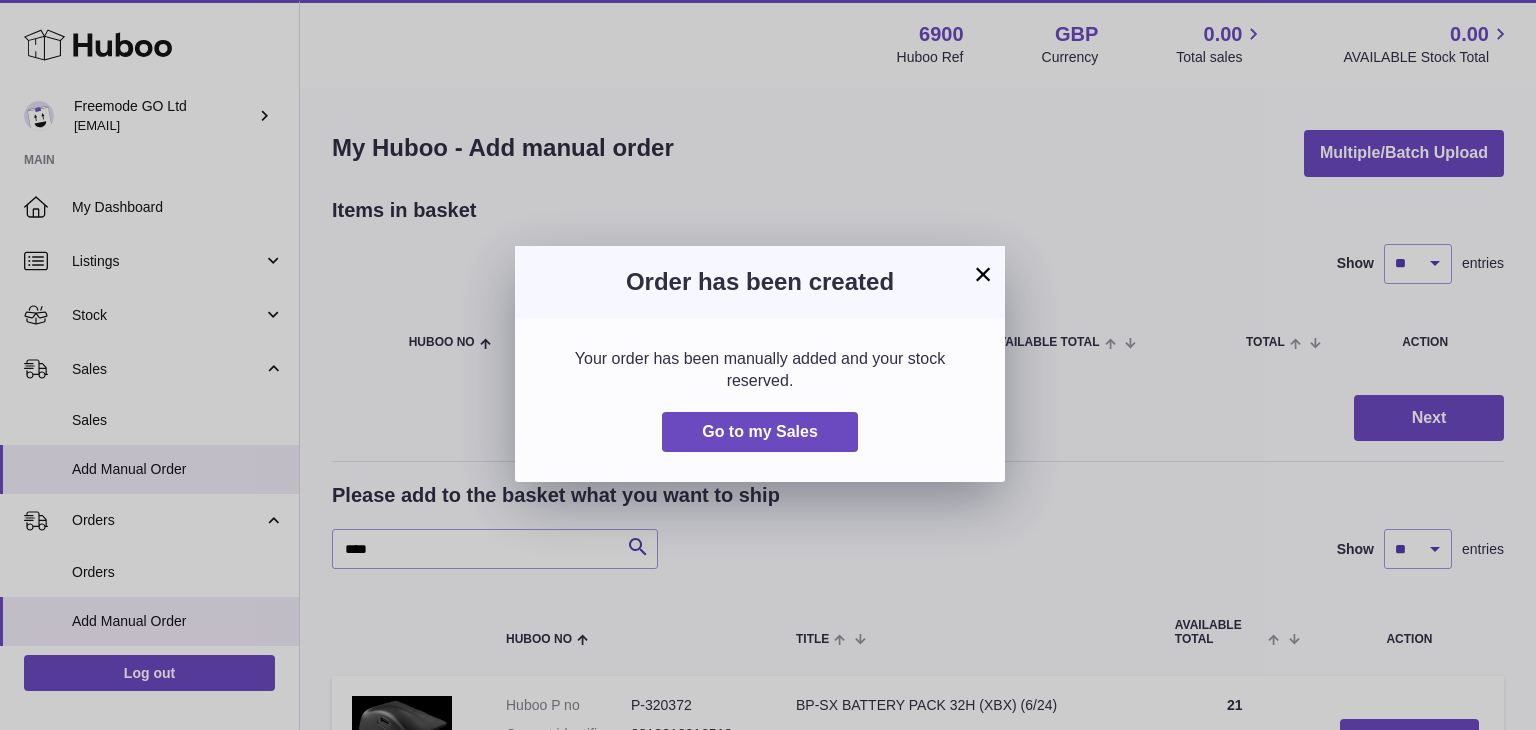 click on "×" at bounding box center (983, 274) 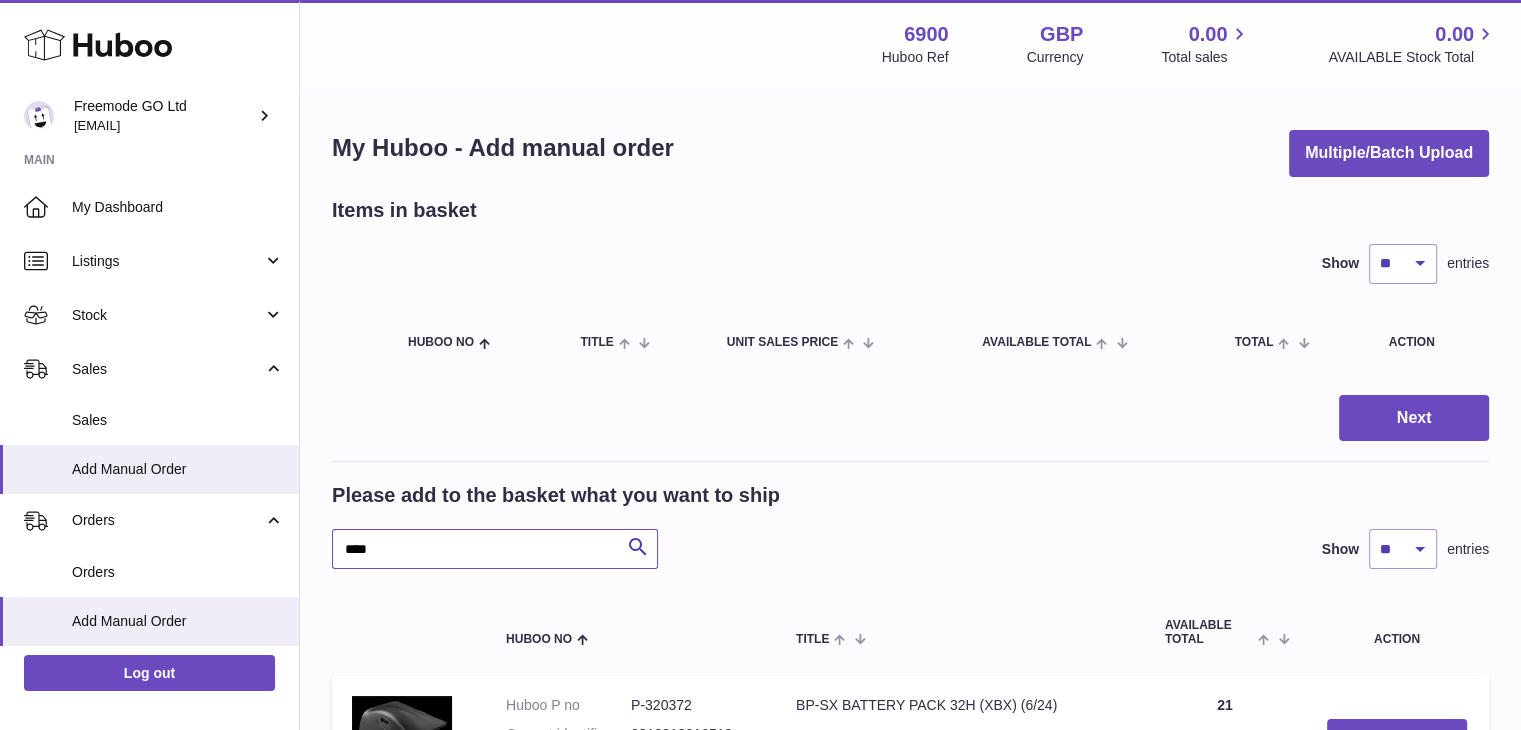 click on "****" at bounding box center [495, 549] 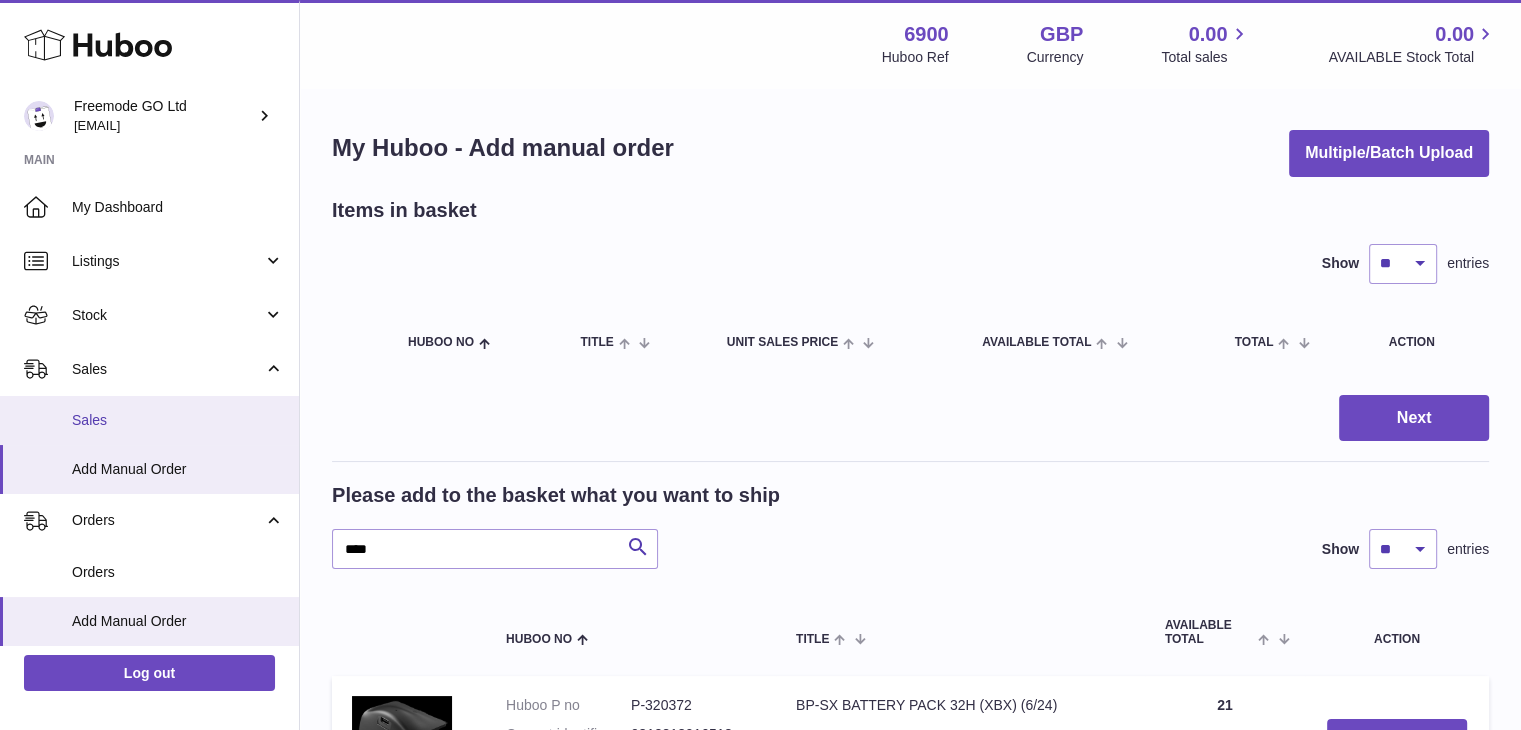 click on "Sales" at bounding box center [178, 420] 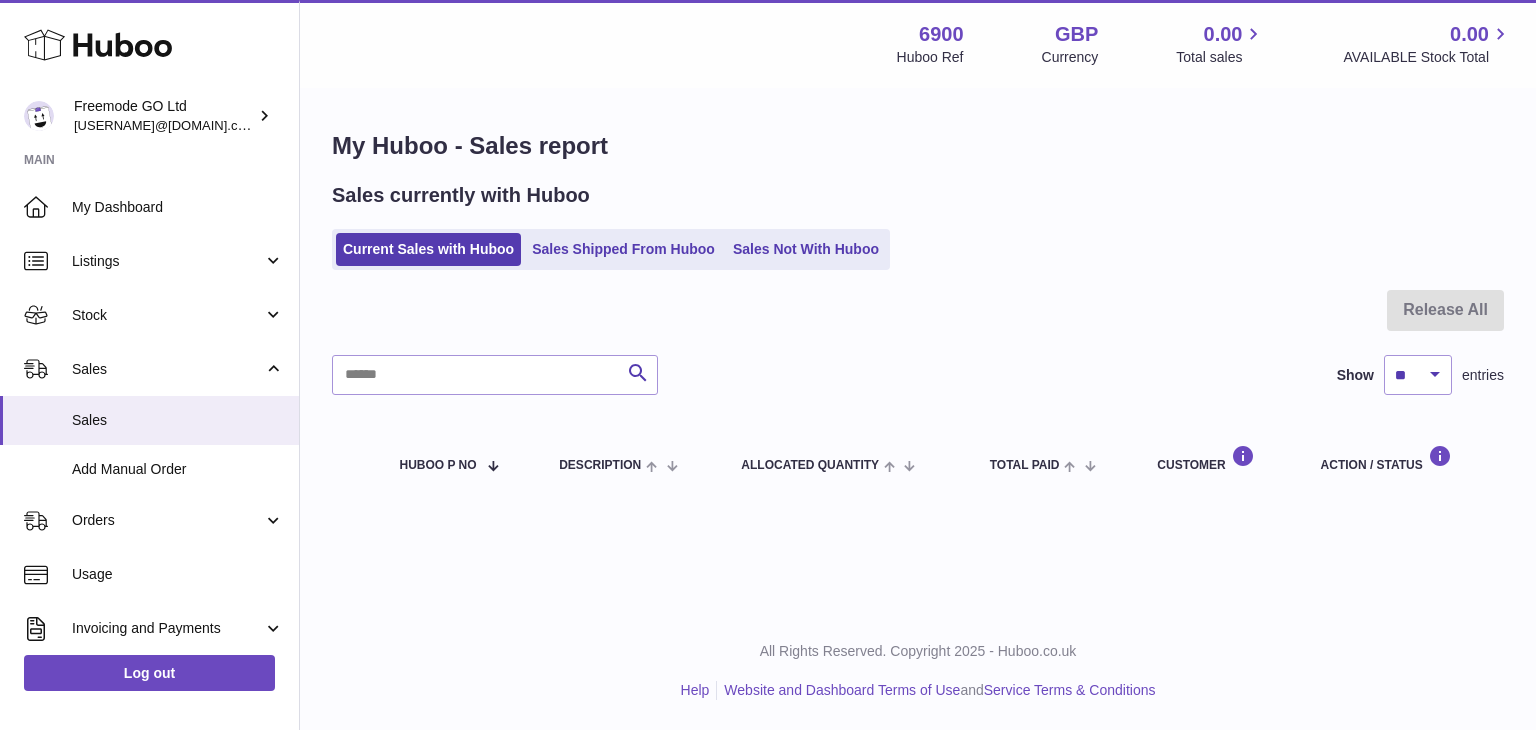 scroll, scrollTop: 0, scrollLeft: 0, axis: both 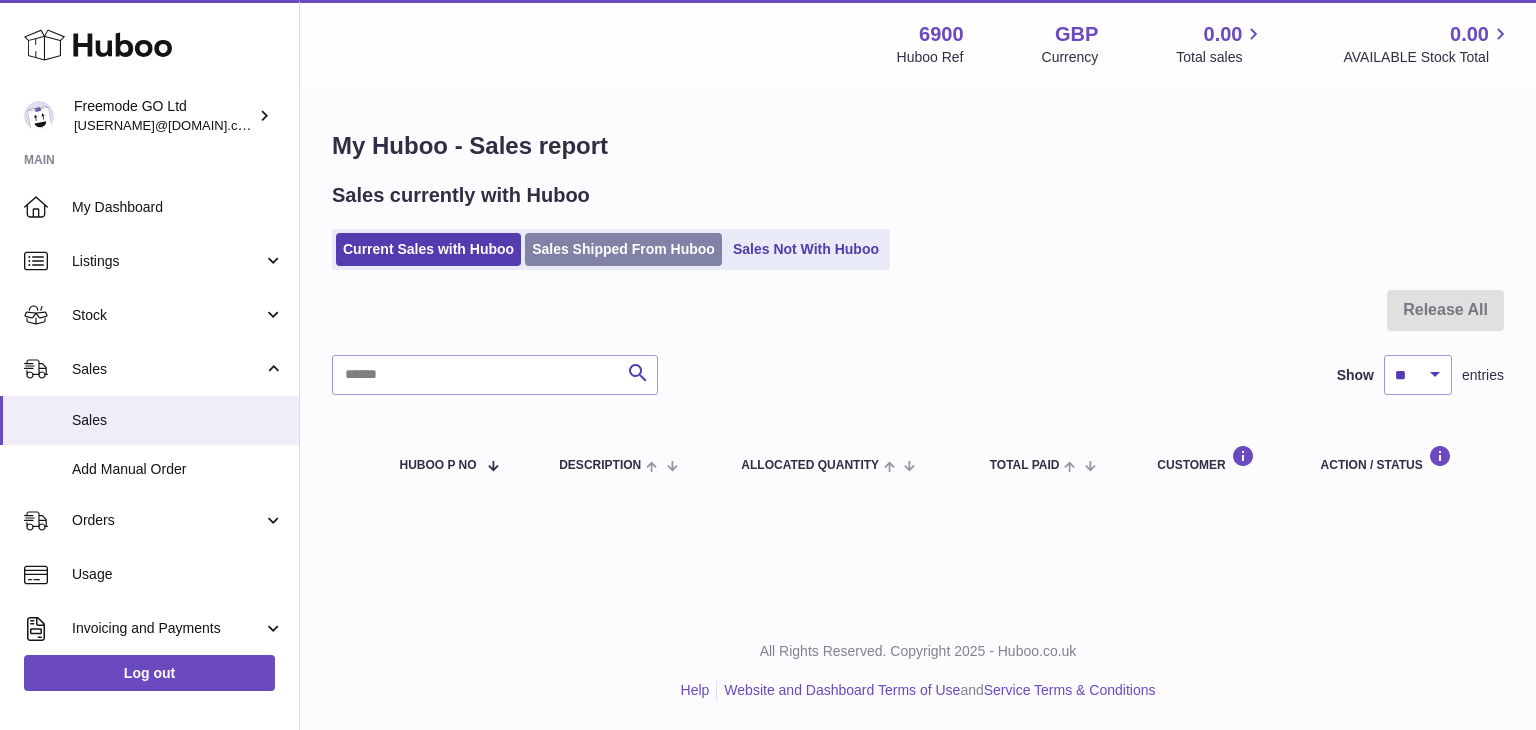 click on "Sales Shipped From Huboo" at bounding box center [623, 249] 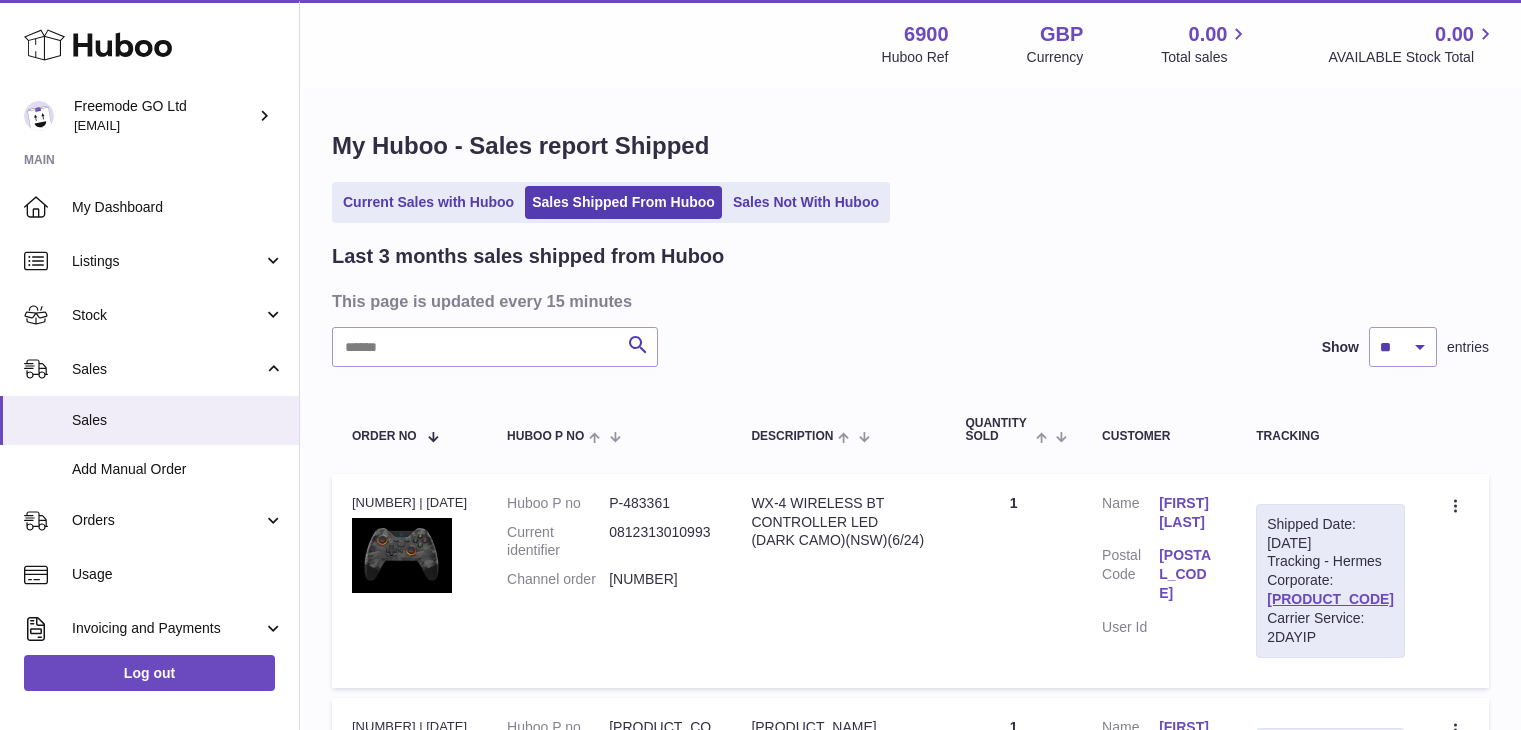 scroll, scrollTop: 0, scrollLeft: 0, axis: both 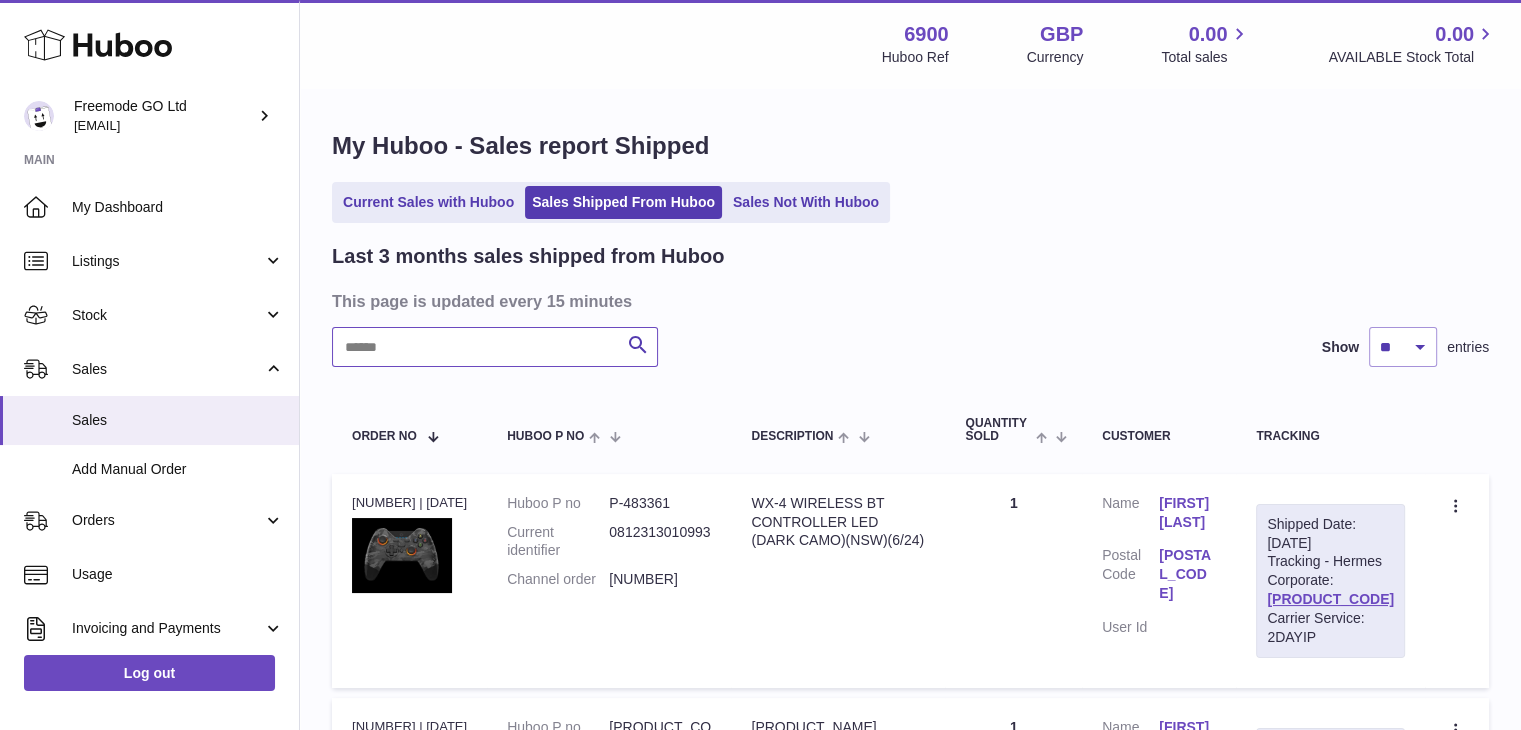 click at bounding box center (495, 347) 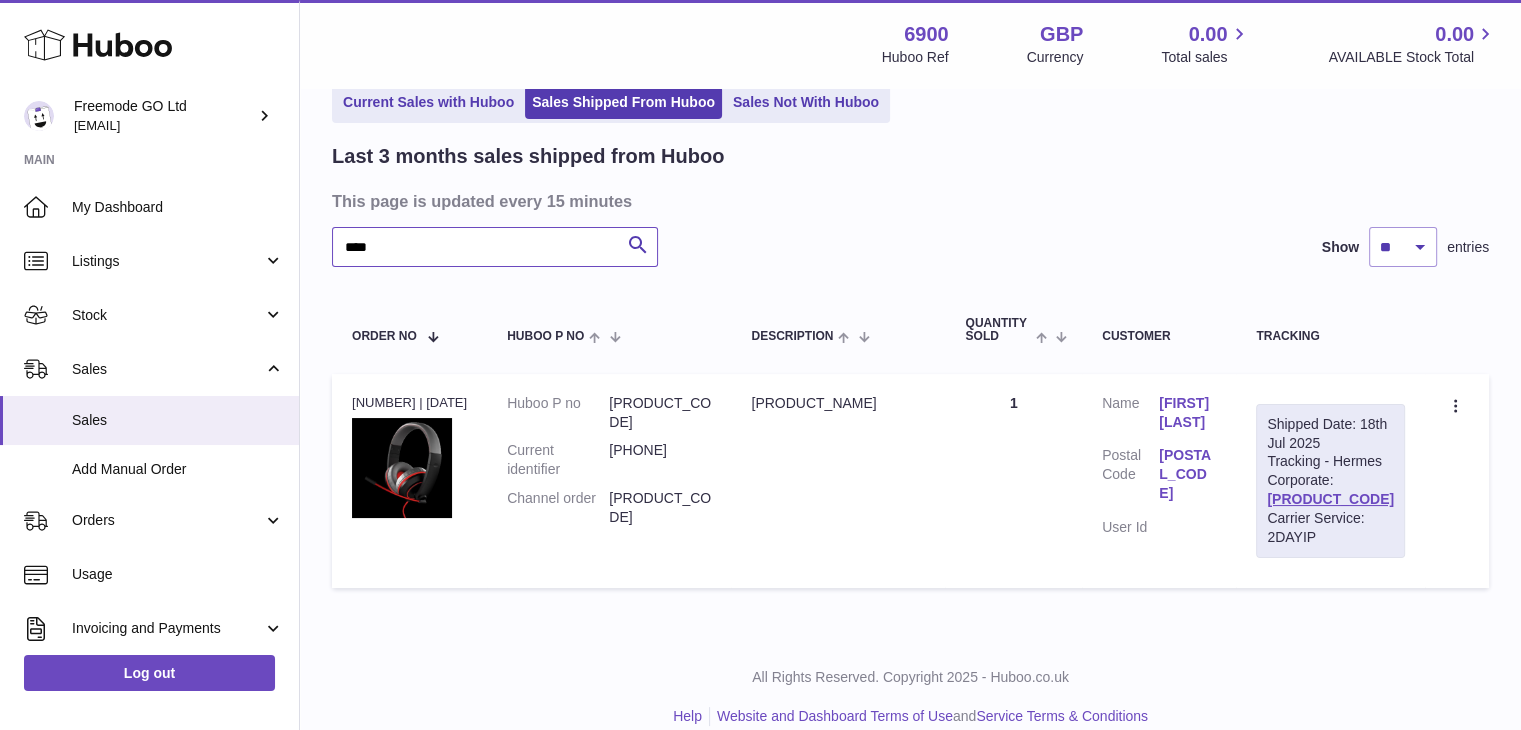 scroll, scrollTop: 124, scrollLeft: 0, axis: vertical 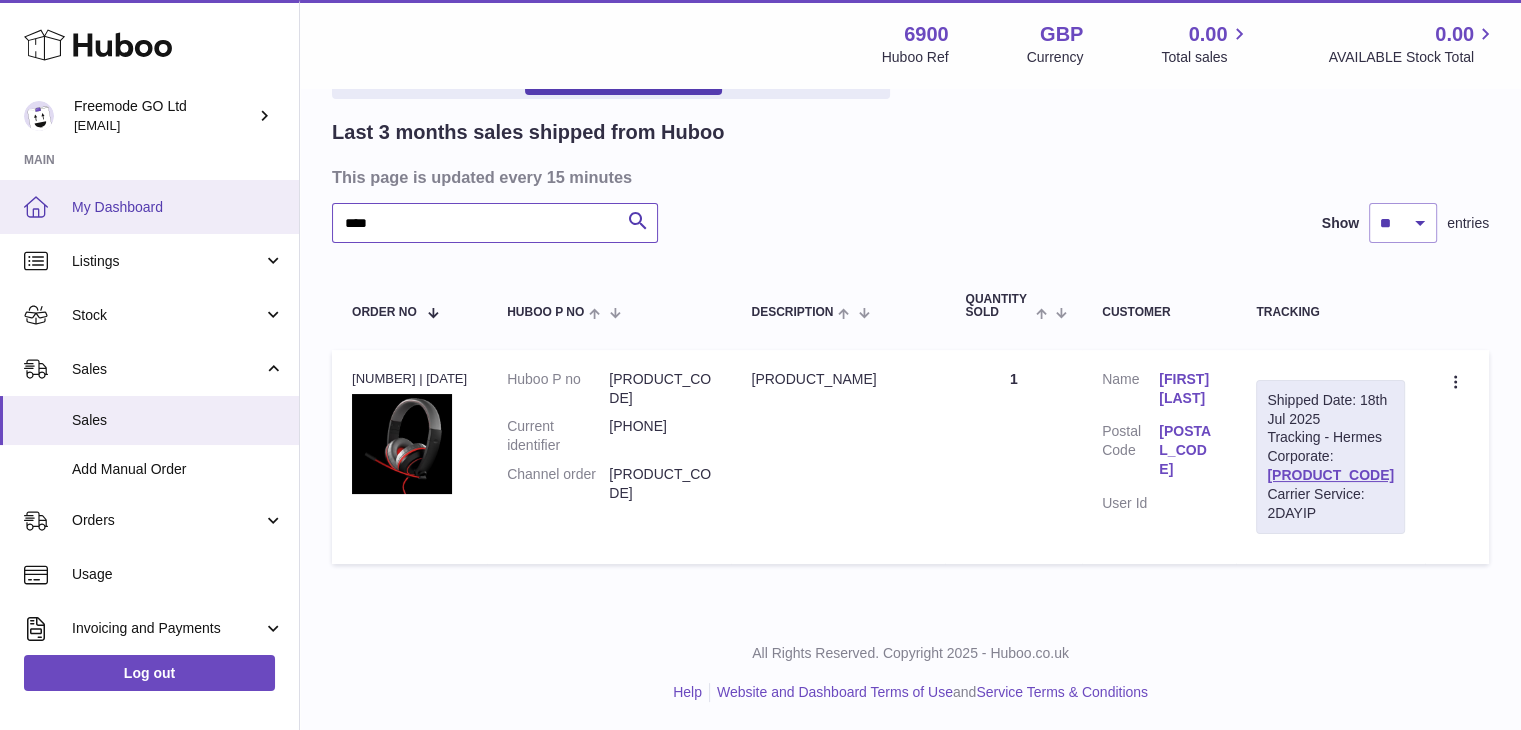 drag, startPoint x: 247, startPoint y: 217, endPoint x: 212, endPoint y: 217, distance: 35 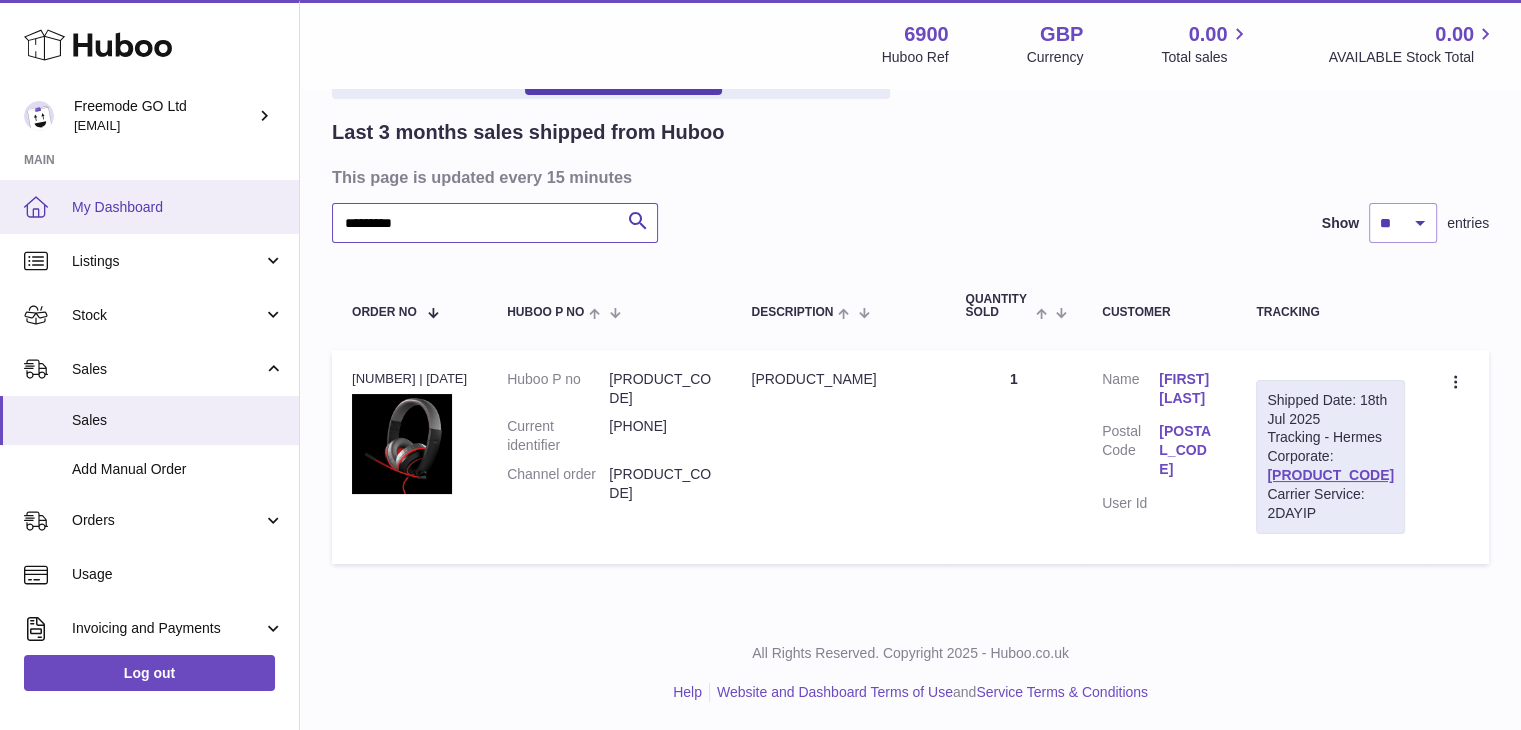 type on "*********" 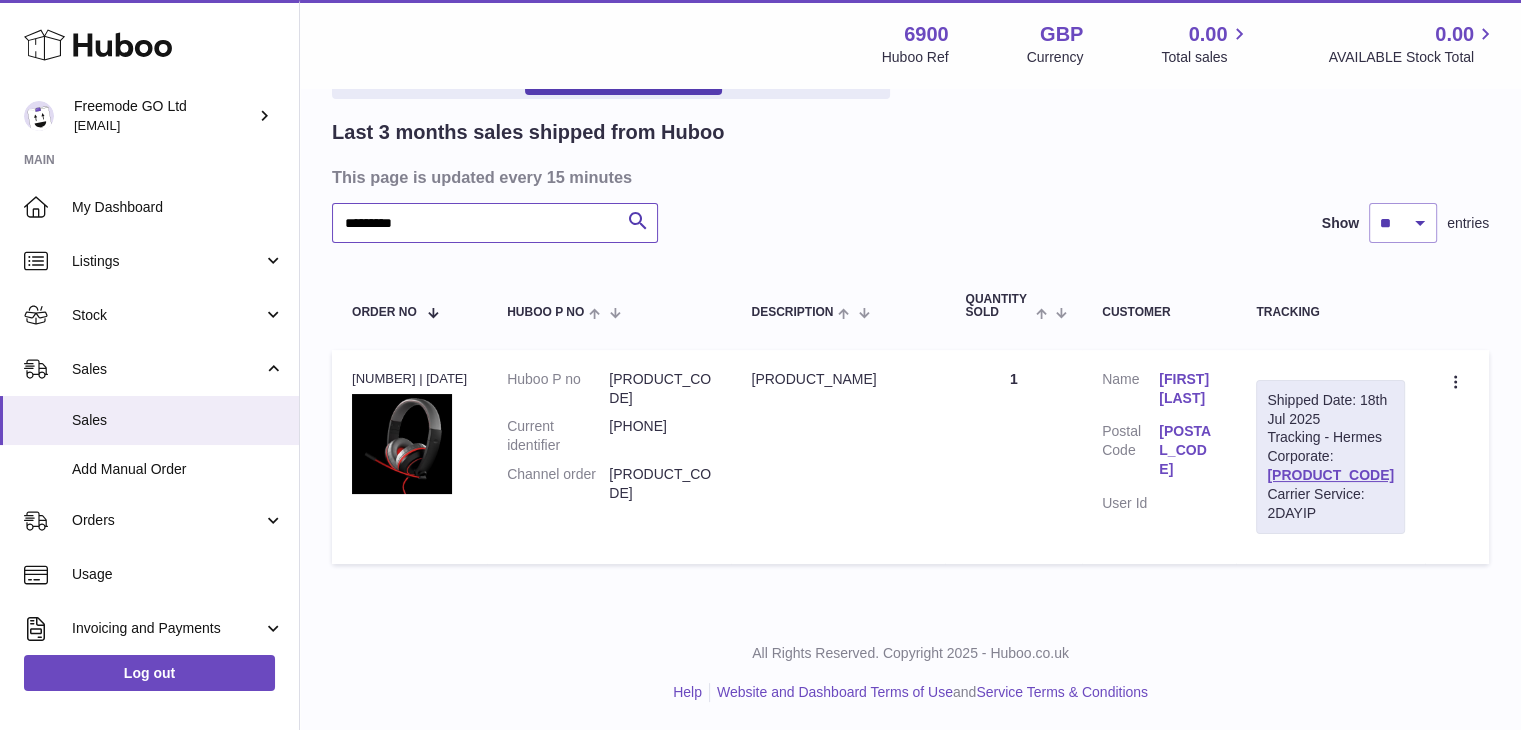 click on "*********" at bounding box center [495, 223] 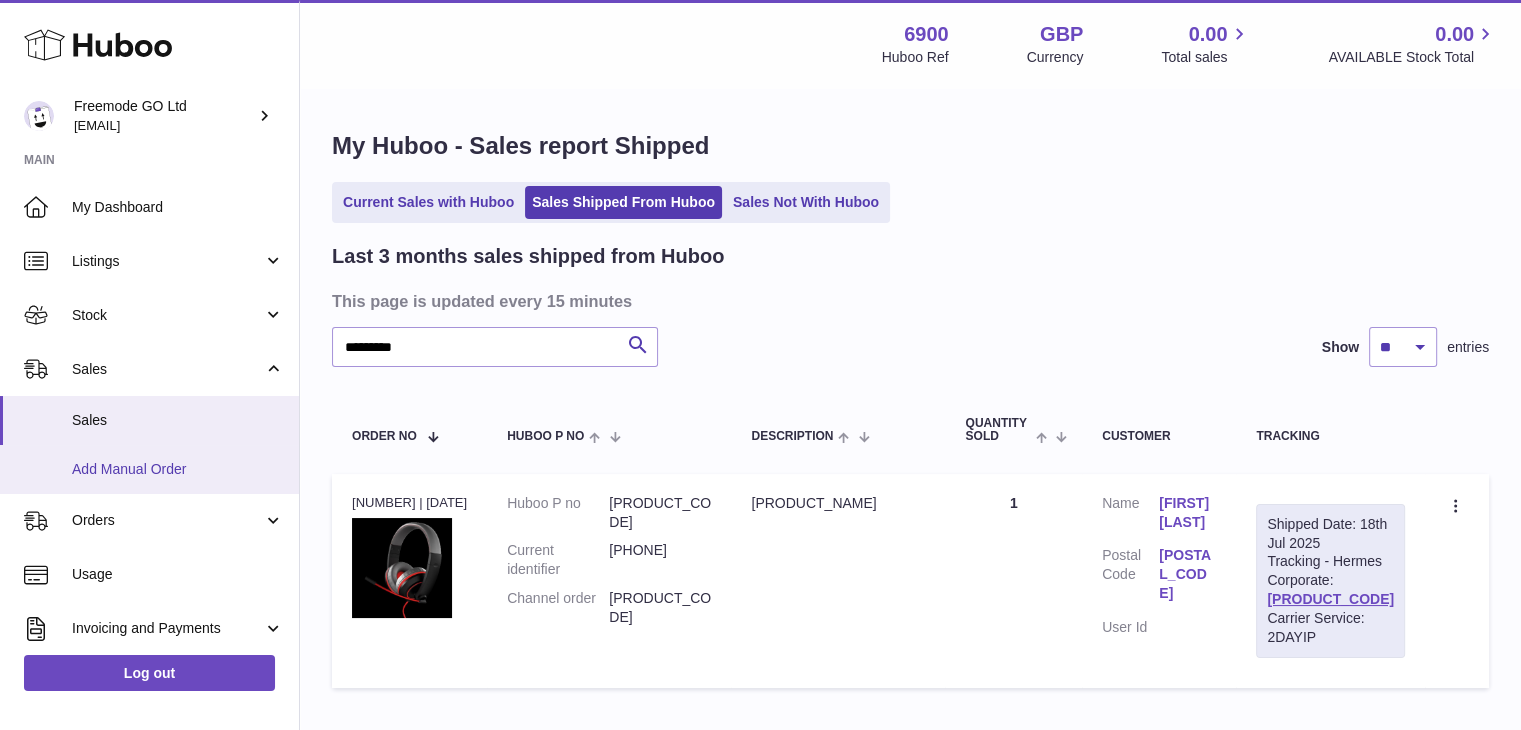 click on "Add Manual Order" at bounding box center (149, 469) 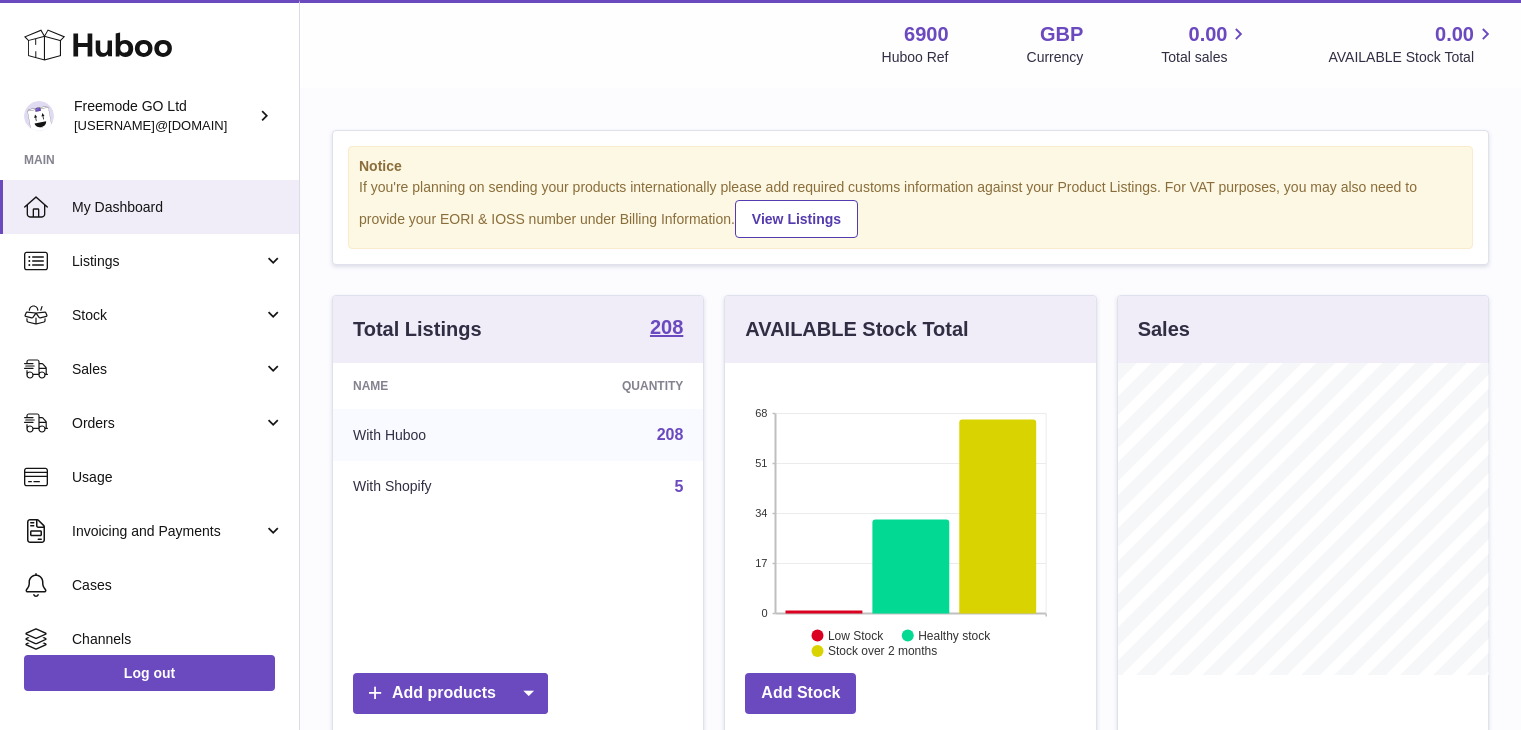 scroll, scrollTop: 0, scrollLeft: 0, axis: both 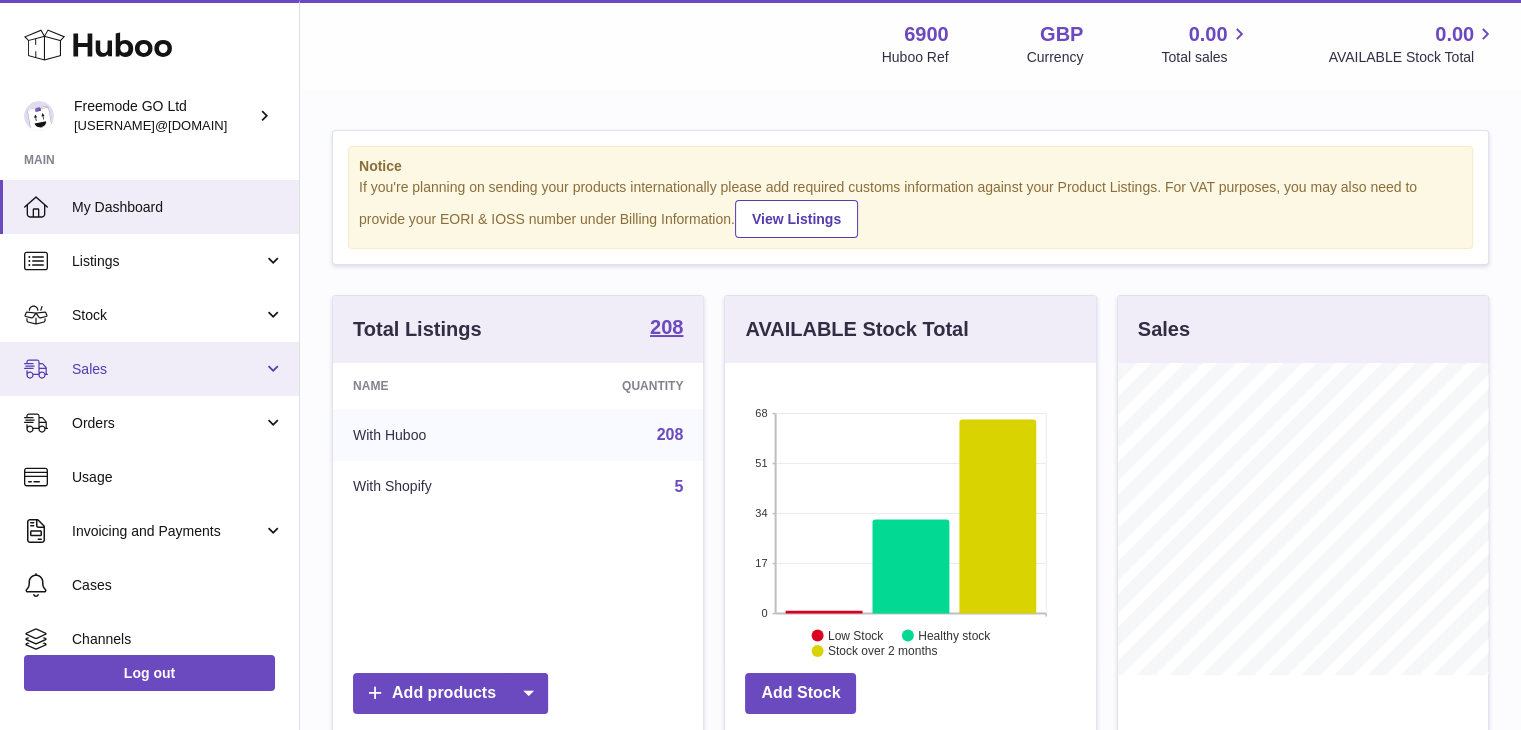 click on "Sales" at bounding box center [167, 369] 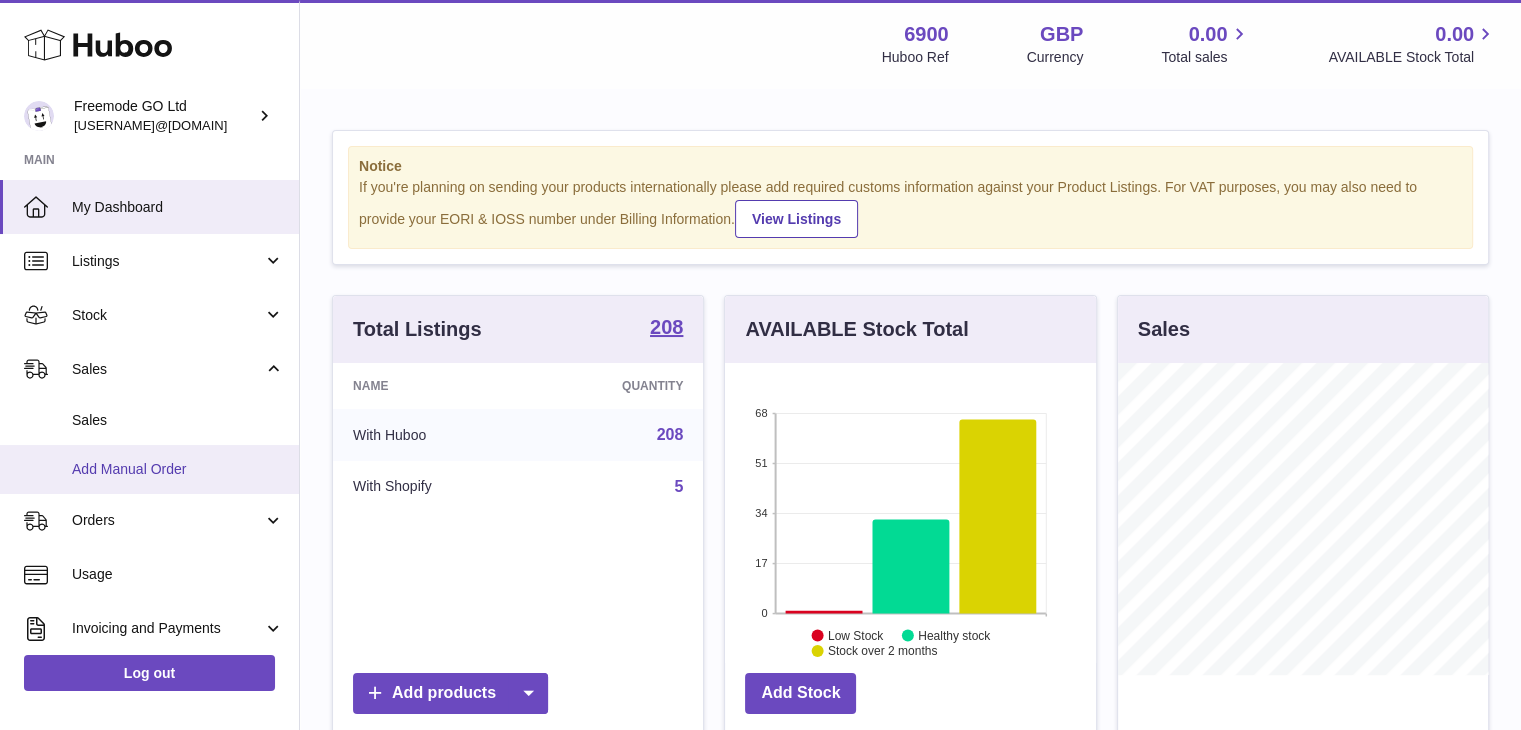 click on "Add Manual Order" at bounding box center [178, 469] 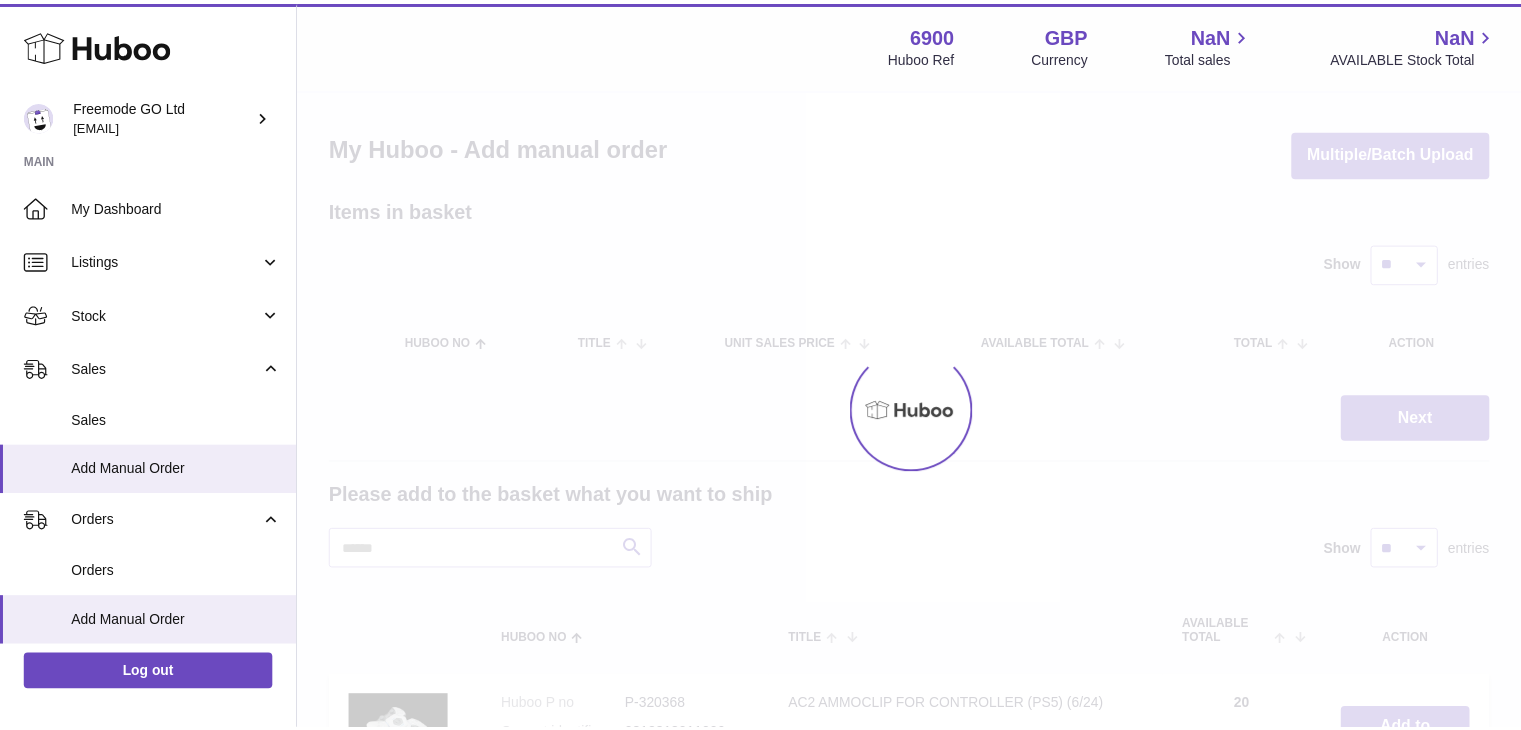 scroll, scrollTop: 0, scrollLeft: 0, axis: both 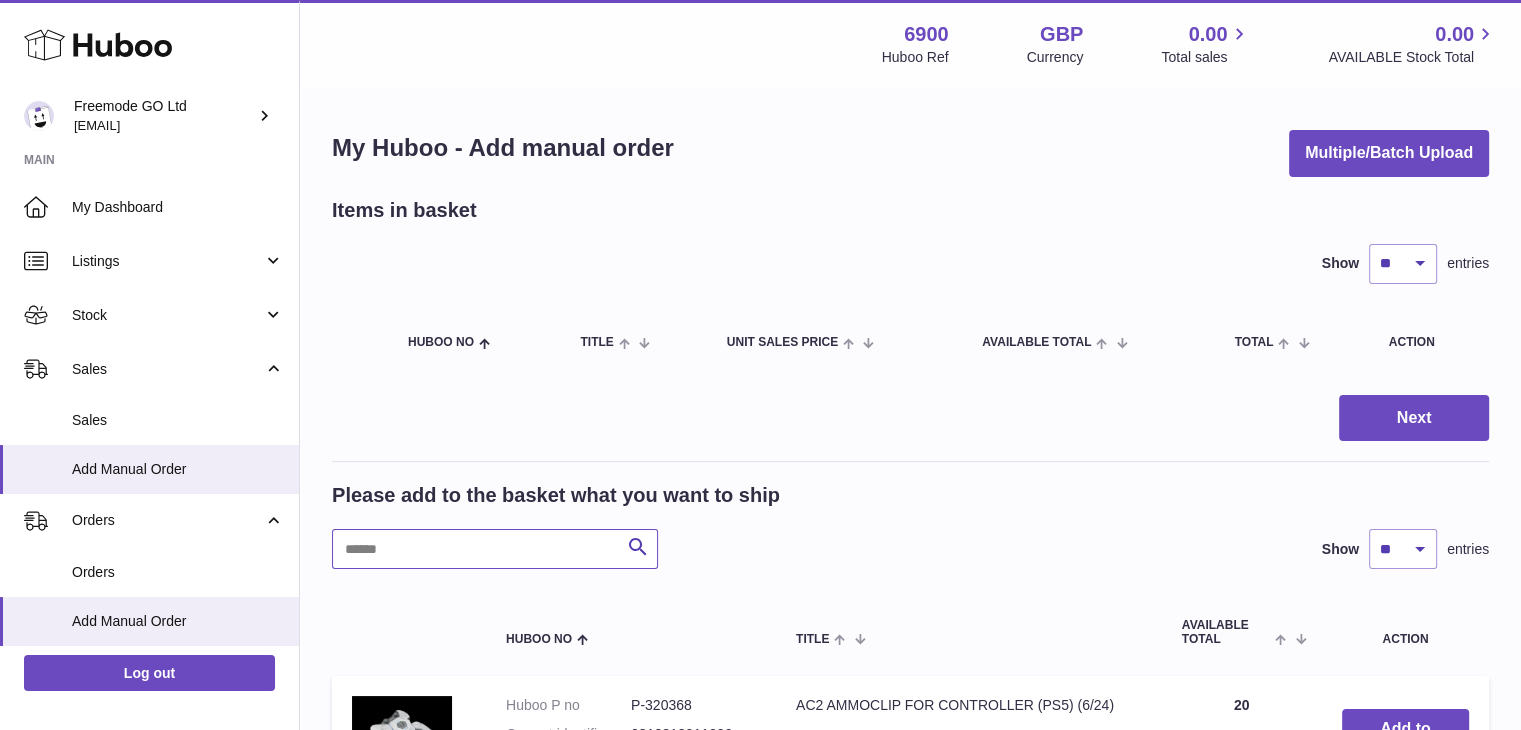 click at bounding box center [495, 549] 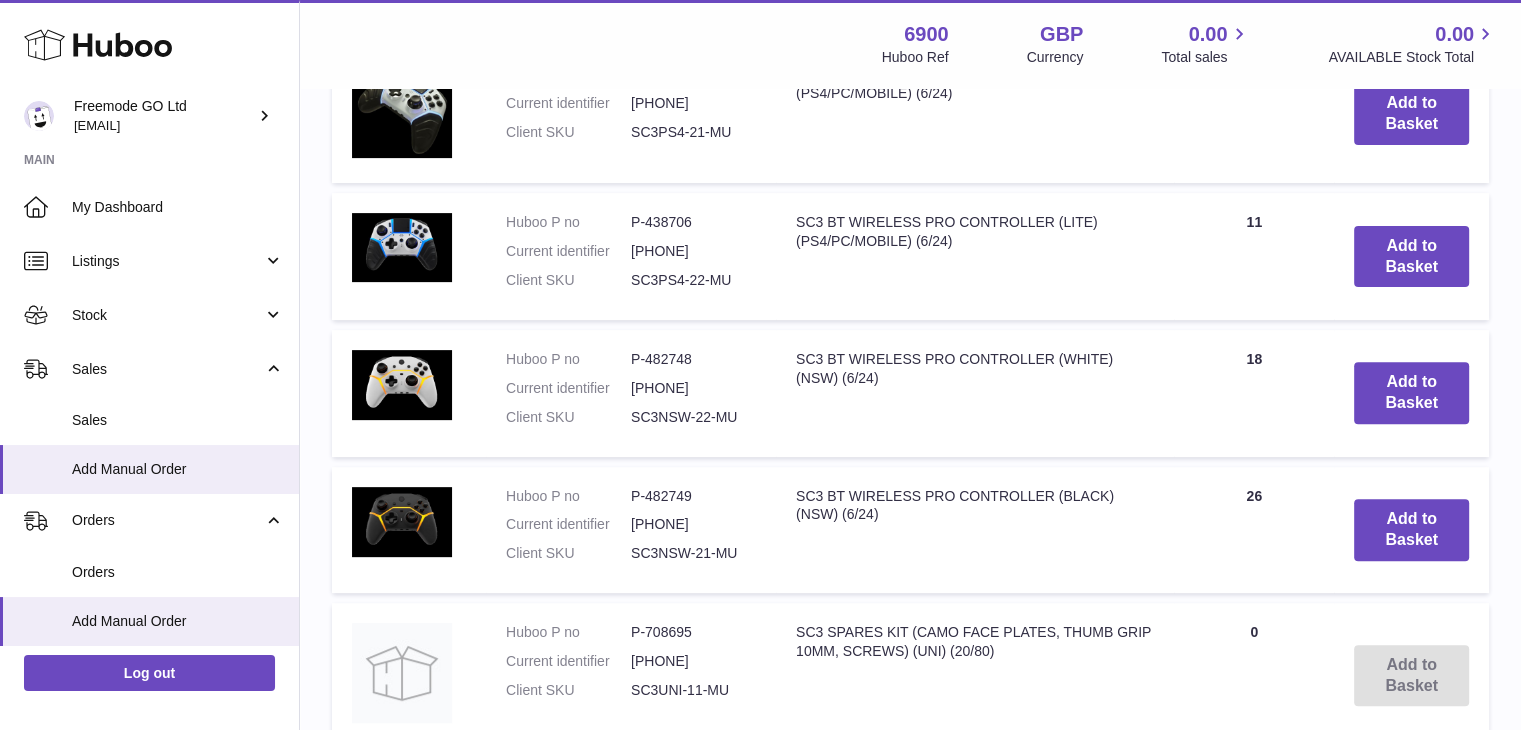 scroll, scrollTop: 640, scrollLeft: 0, axis: vertical 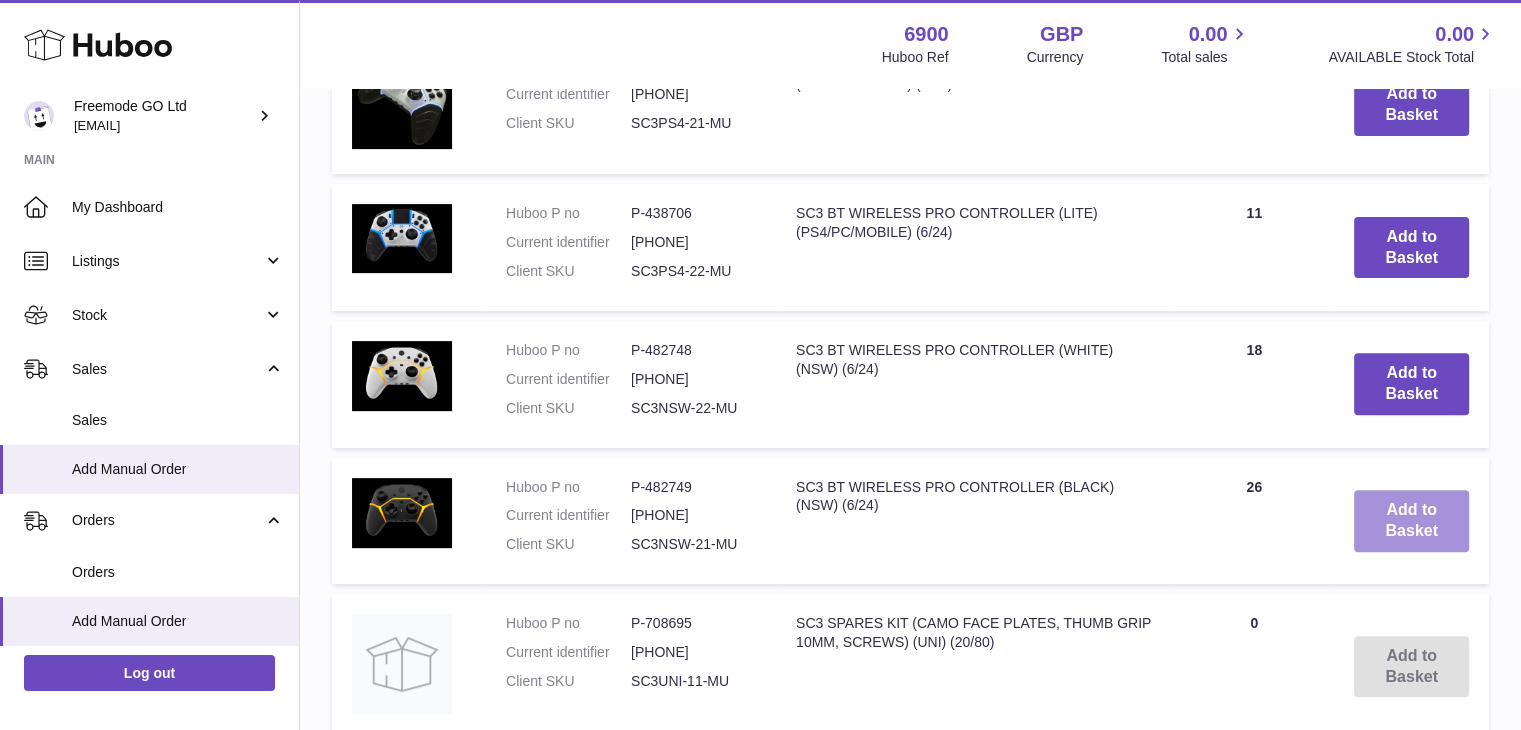 type on "***" 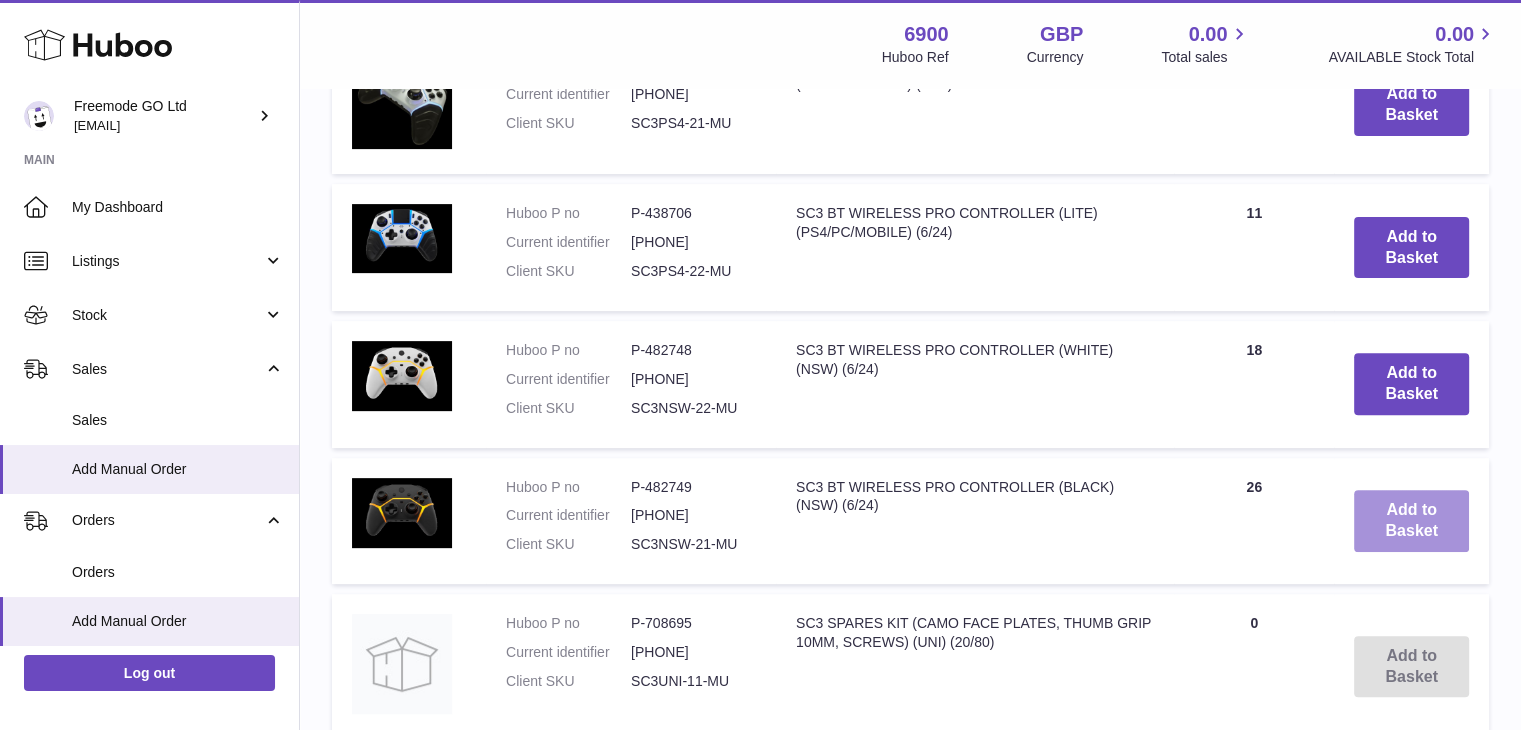 click on "Add to Basket" at bounding box center [1411, 521] 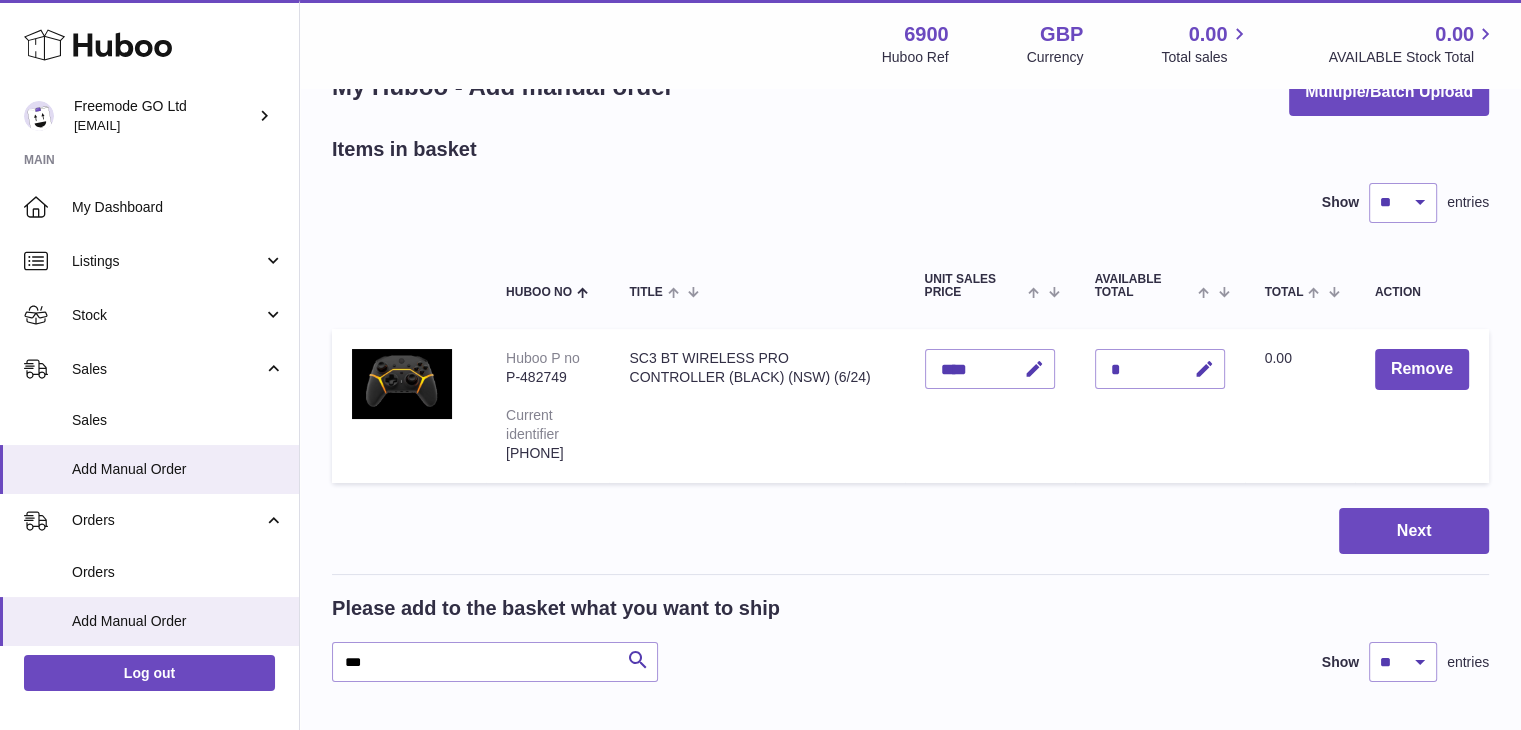 scroll, scrollTop: 0, scrollLeft: 0, axis: both 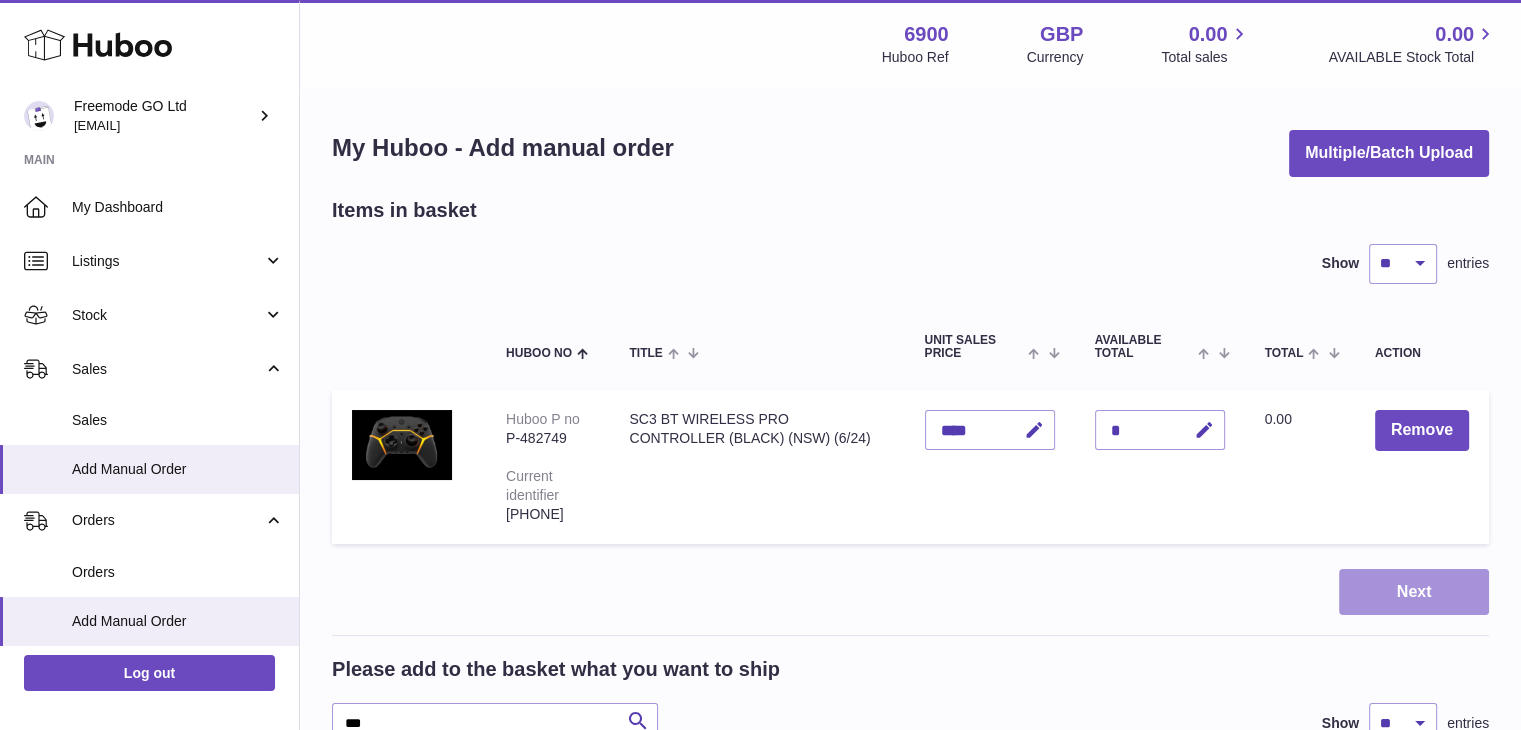 click on "Next" at bounding box center [1414, 592] 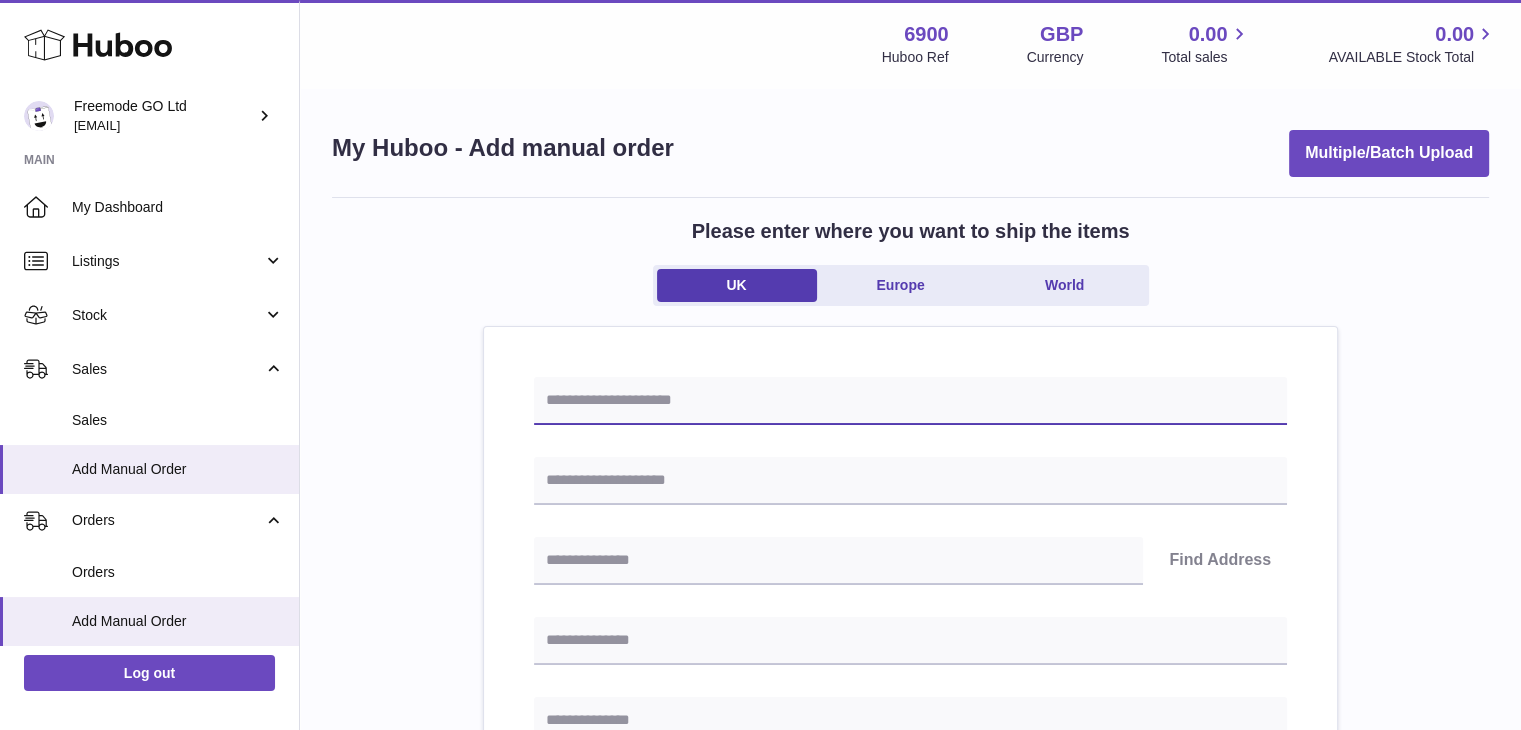 click at bounding box center [910, 401] 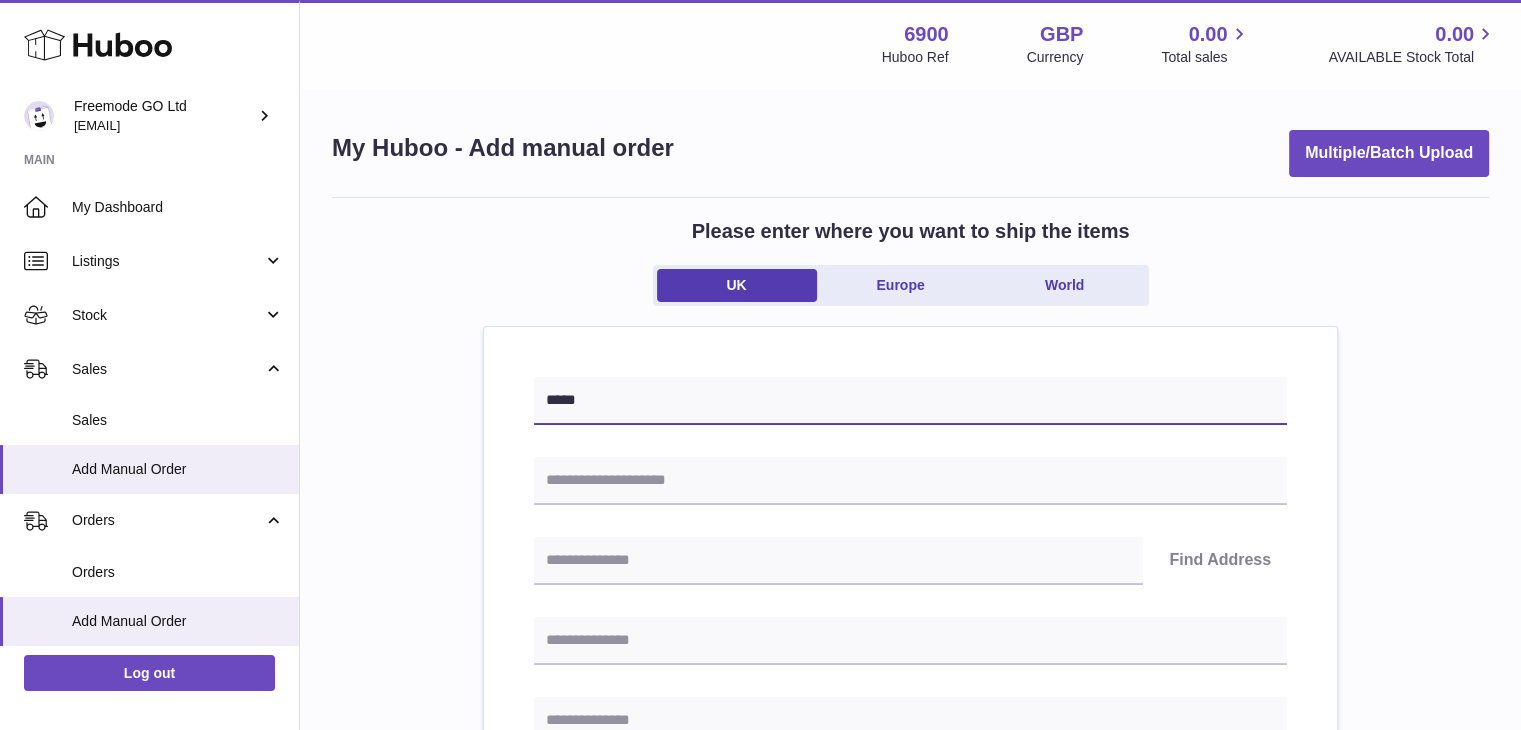 type on "*****" 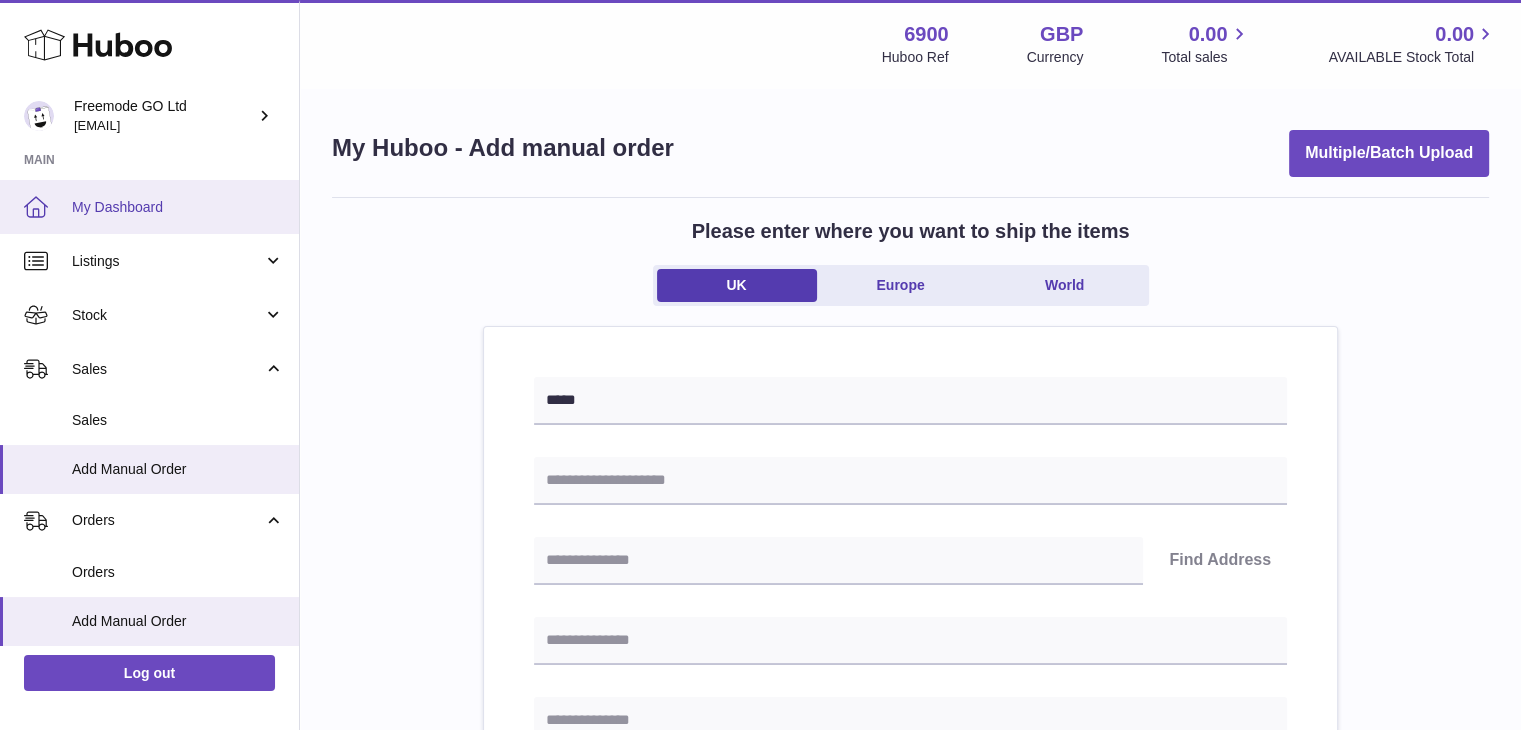 click on "My Dashboard" at bounding box center [178, 207] 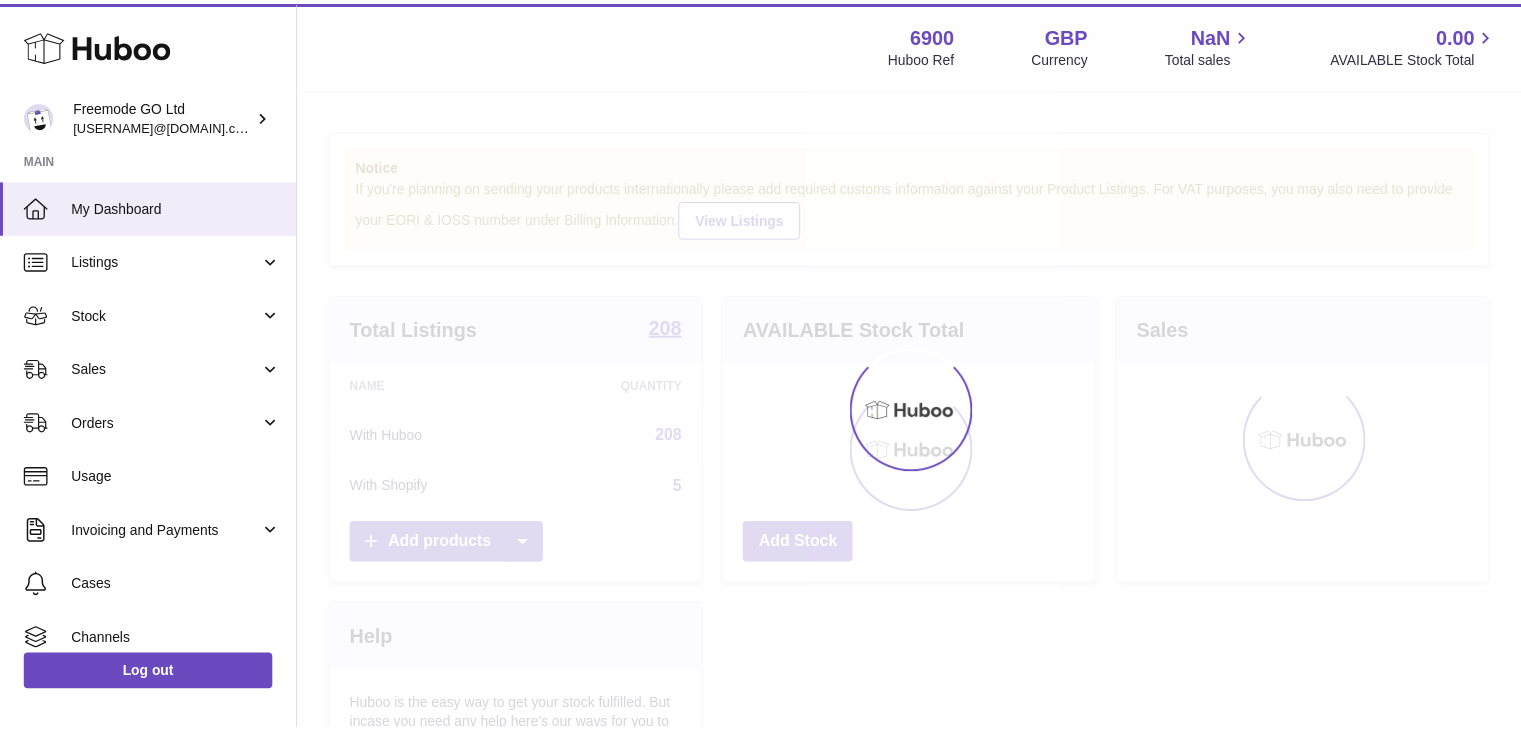 scroll, scrollTop: 0, scrollLeft: 0, axis: both 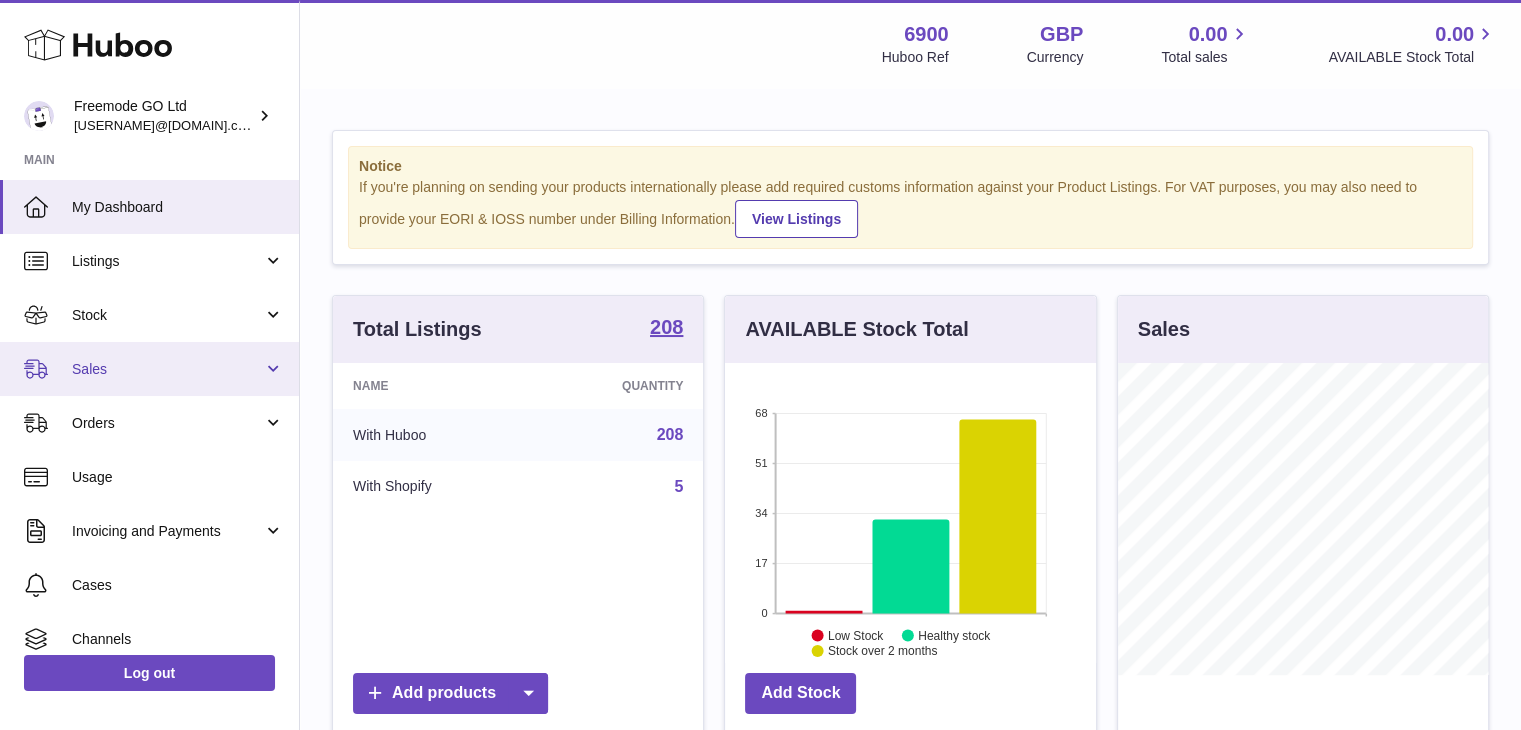 click on "Sales" at bounding box center (167, 369) 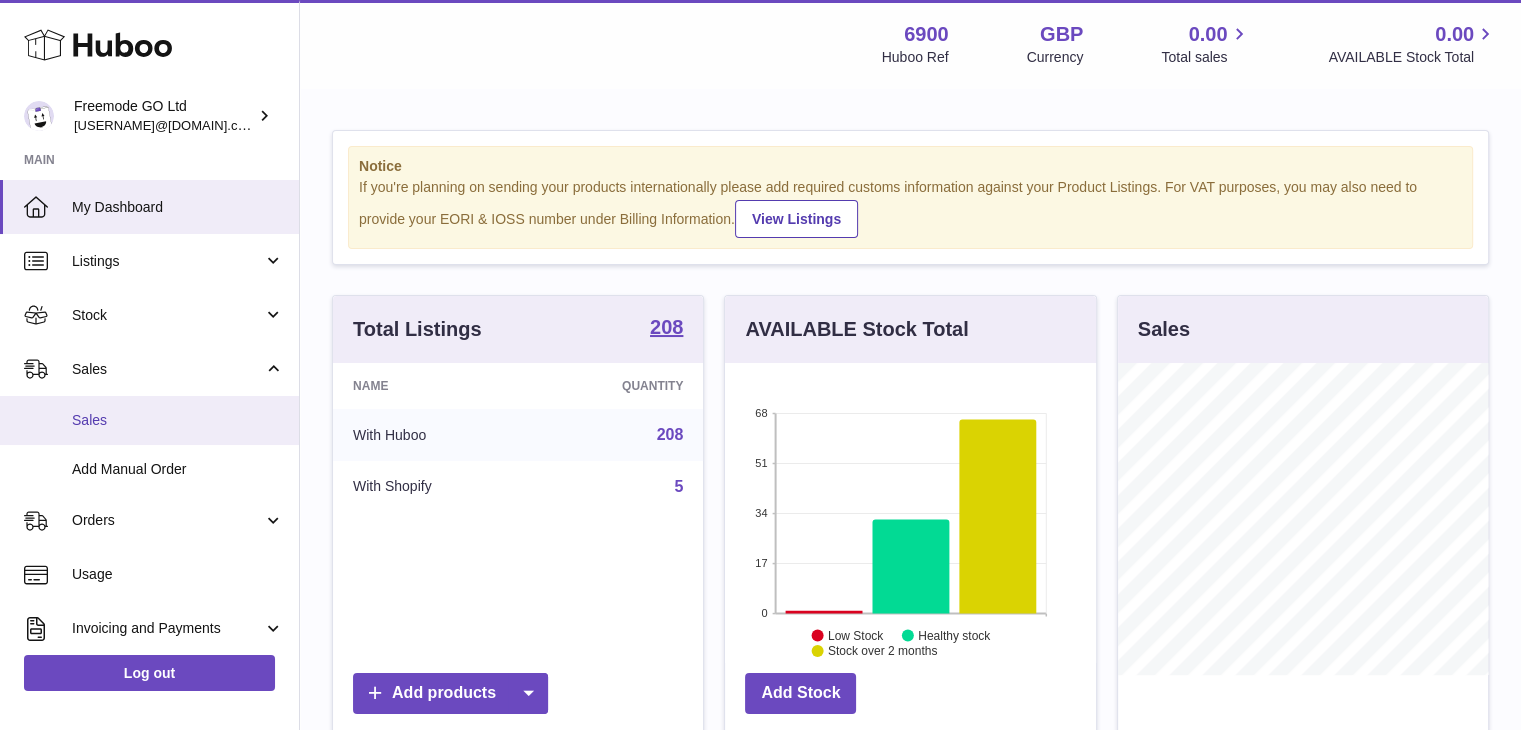 click on "Sales" at bounding box center (178, 420) 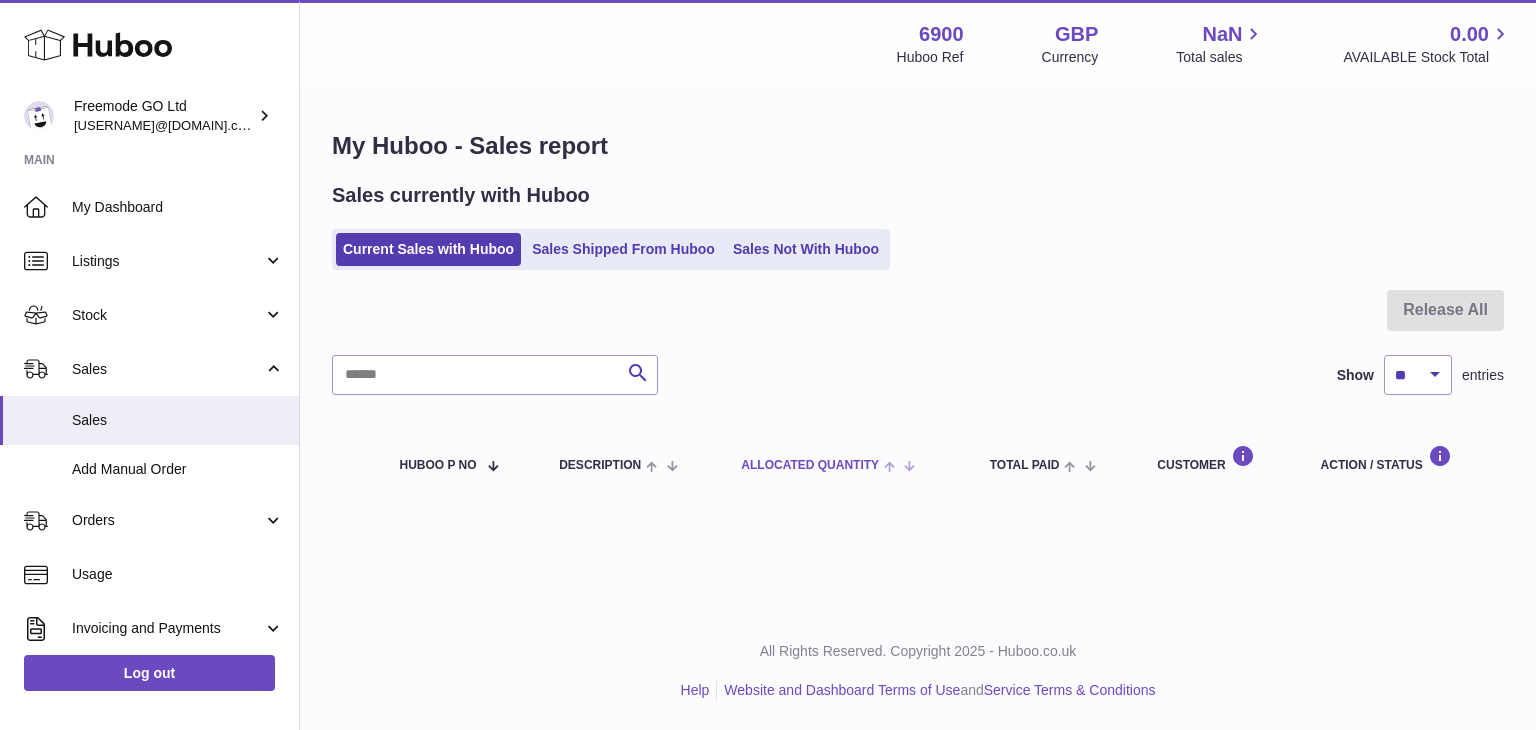 scroll, scrollTop: 0, scrollLeft: 0, axis: both 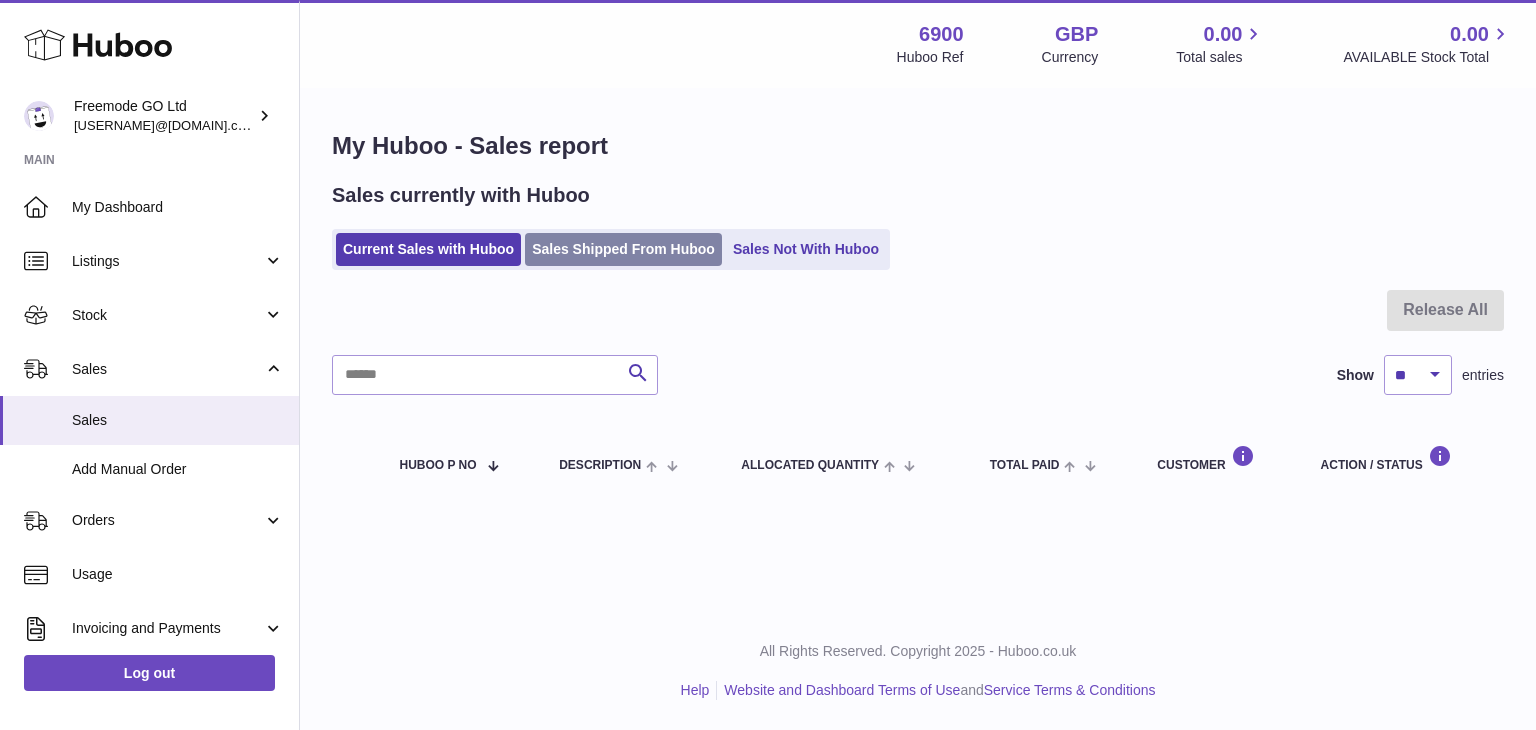 click on "Sales Shipped From Huboo" at bounding box center [623, 249] 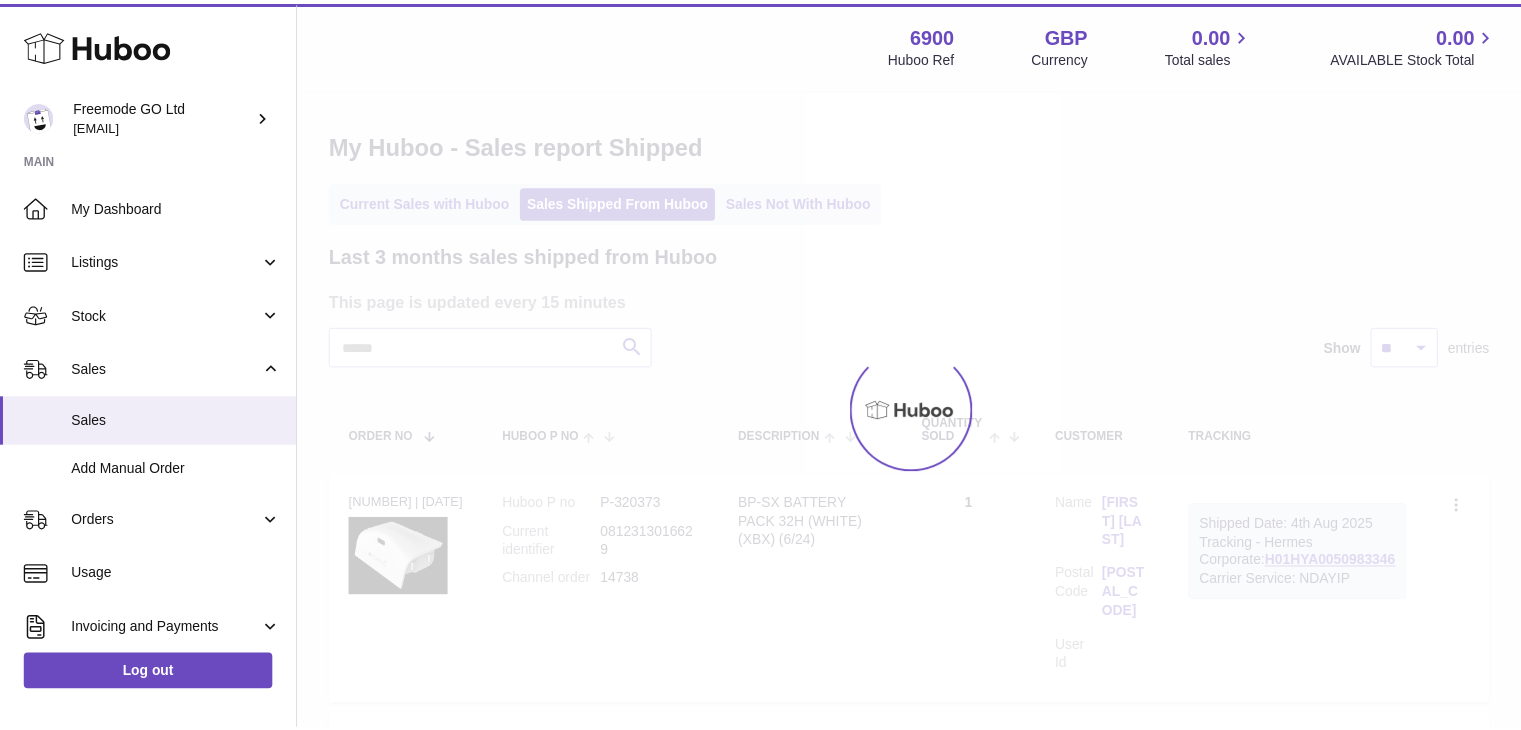 scroll, scrollTop: 0, scrollLeft: 0, axis: both 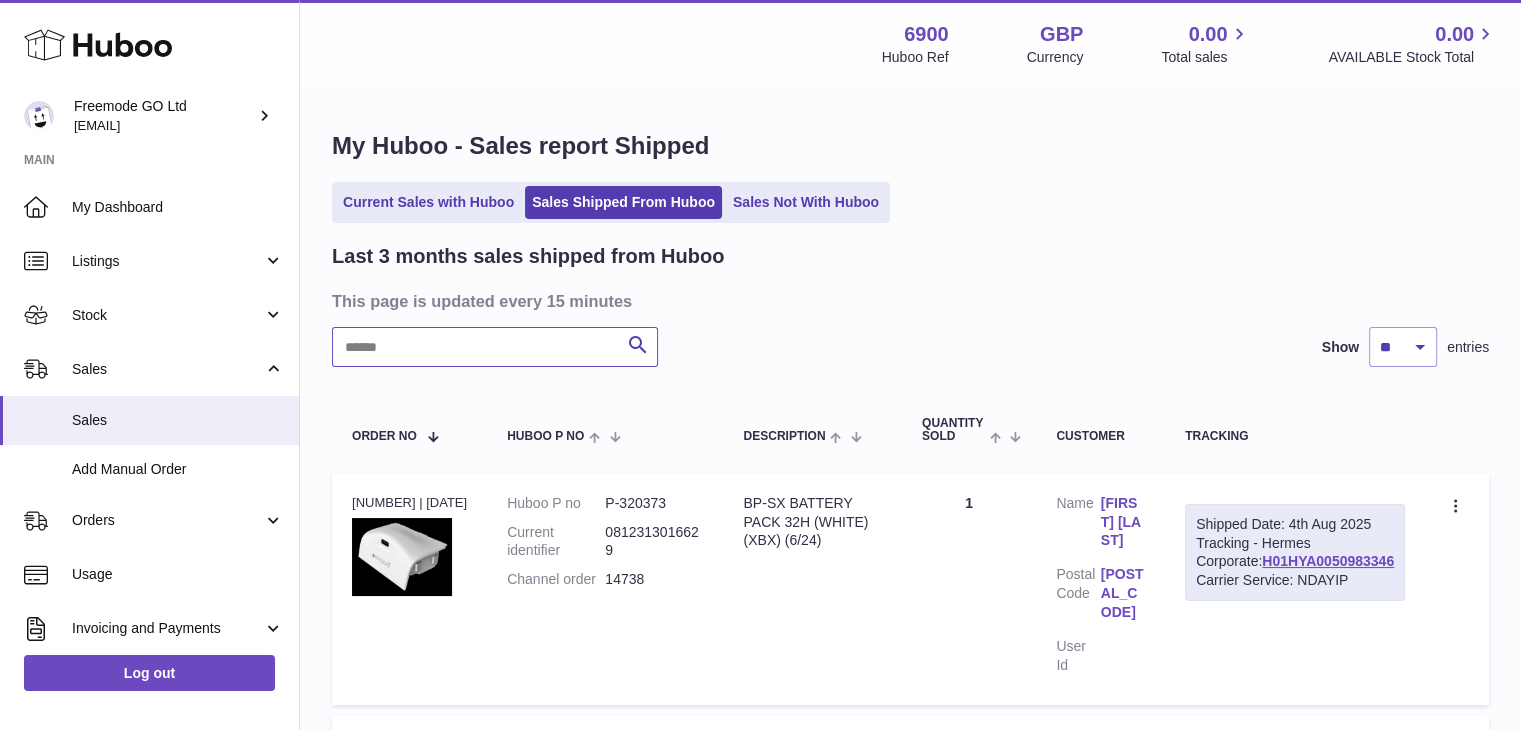 click at bounding box center (495, 347) 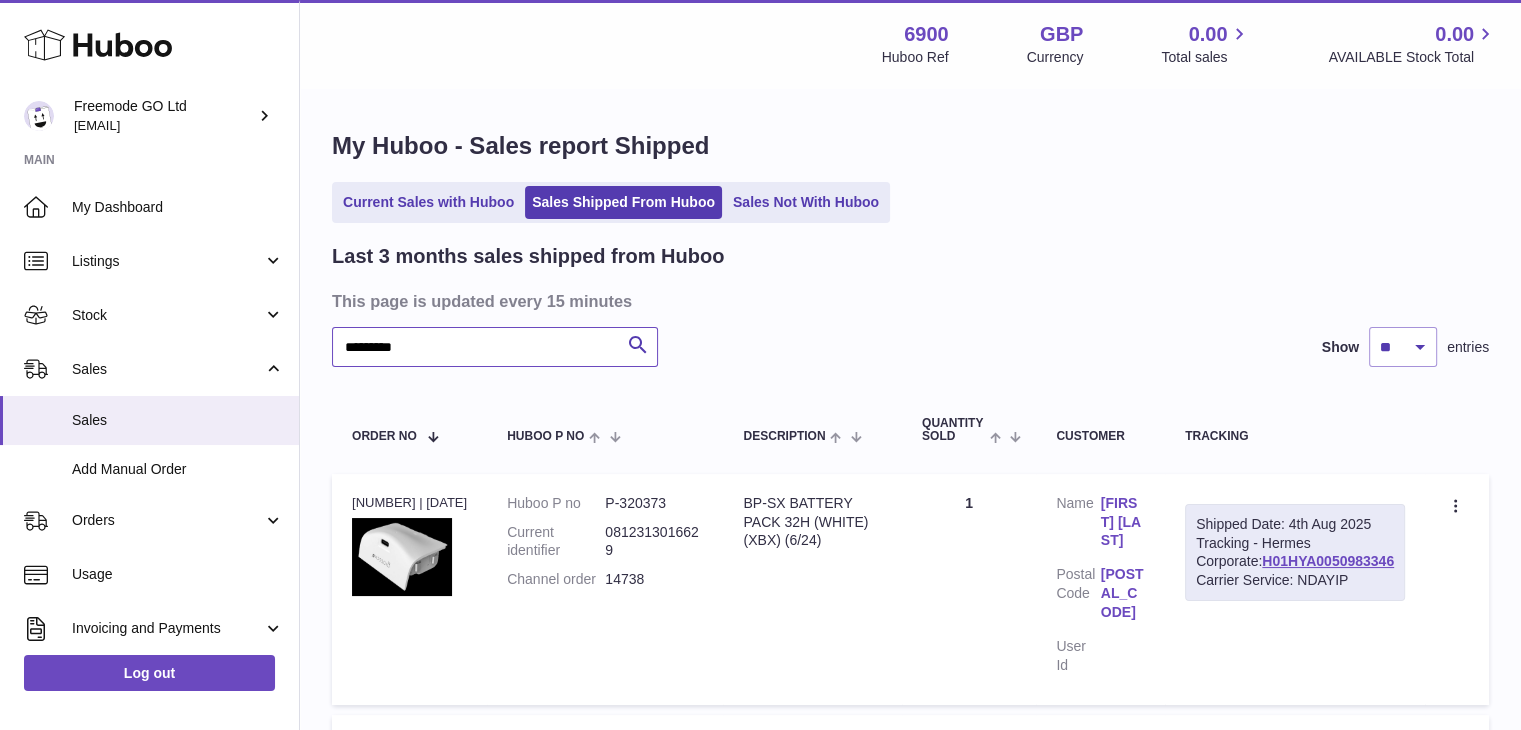 type on "*********" 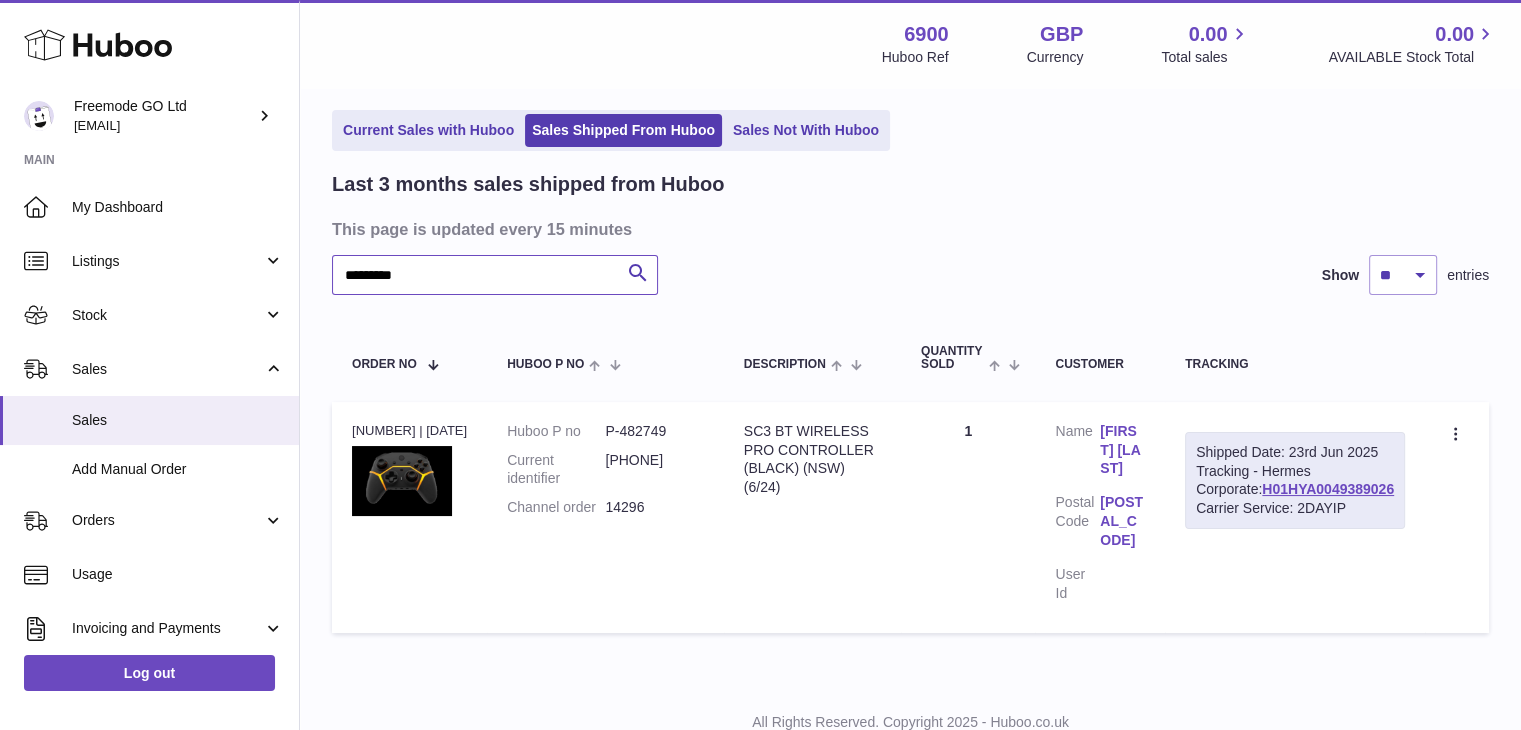 scroll, scrollTop: 124, scrollLeft: 0, axis: vertical 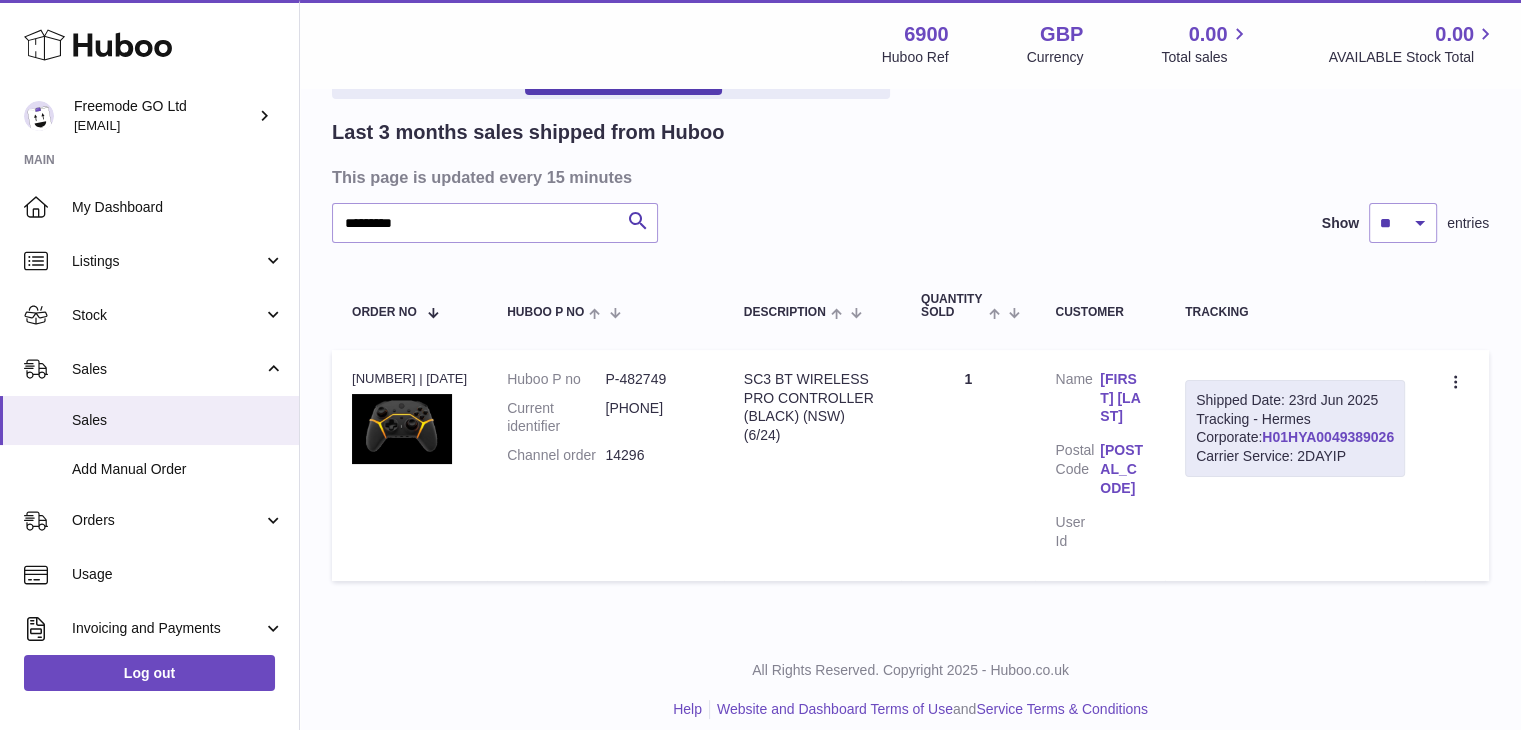 click on "H01HYA0049389026" at bounding box center [1328, 437] 